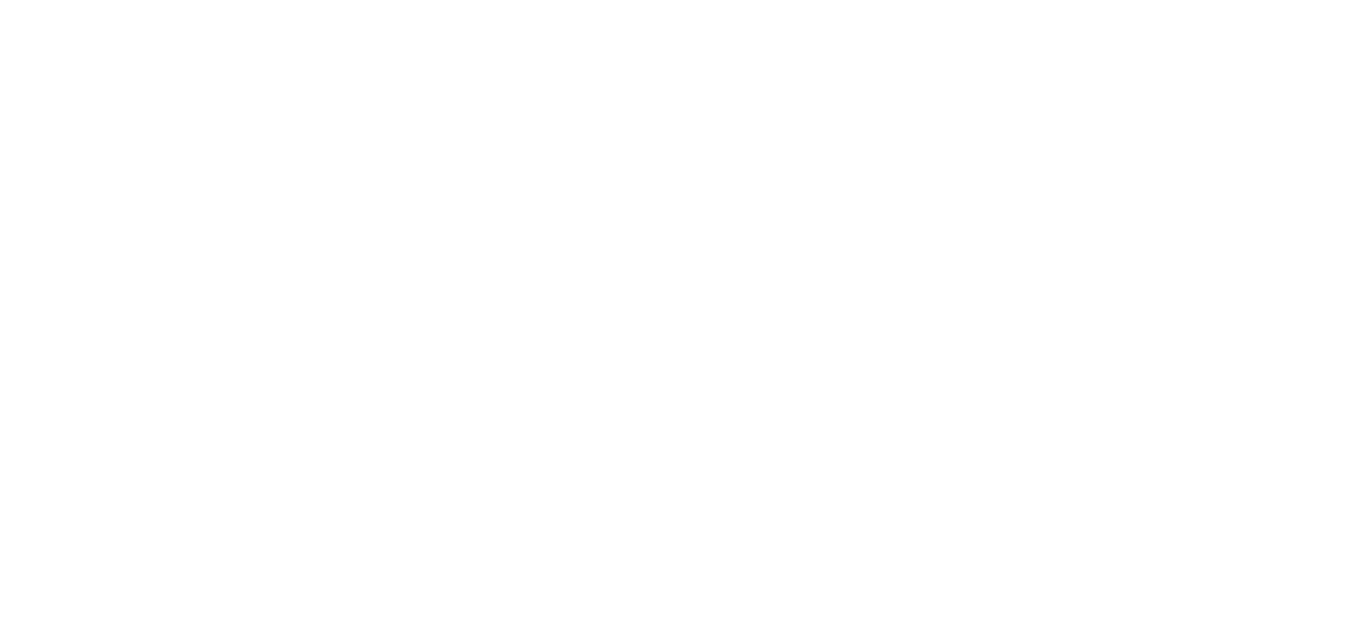 scroll, scrollTop: 0, scrollLeft: 0, axis: both 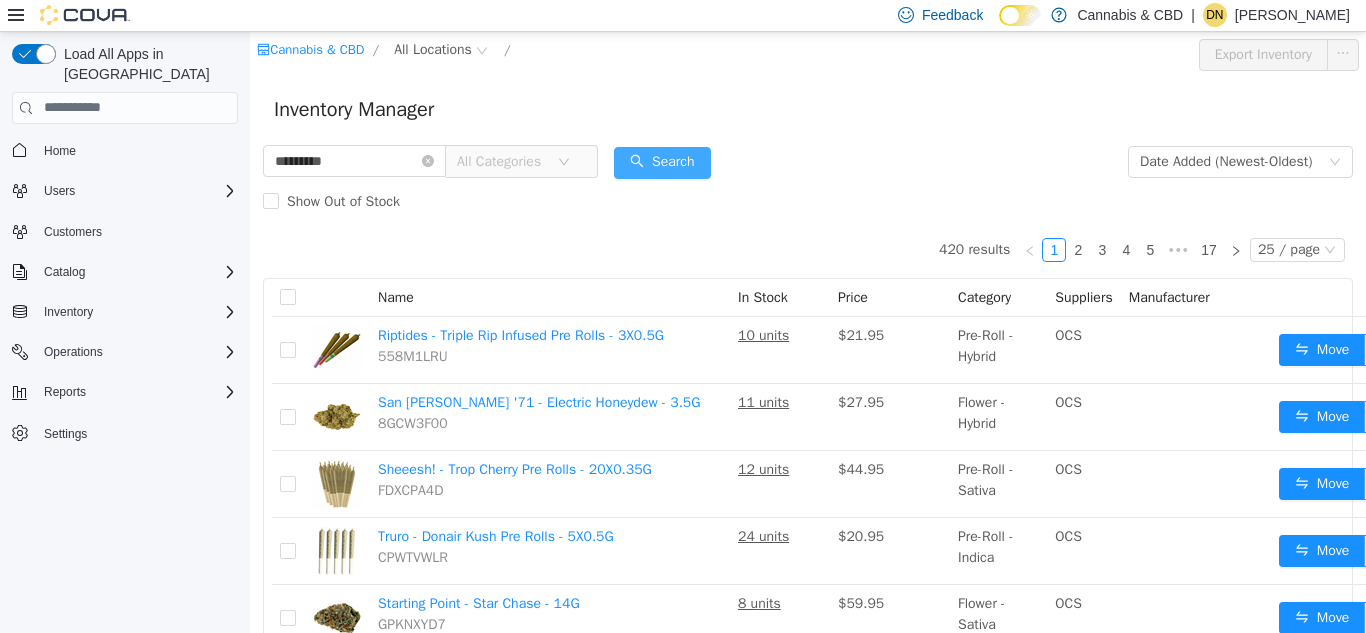 click on "Search" at bounding box center (662, 162) 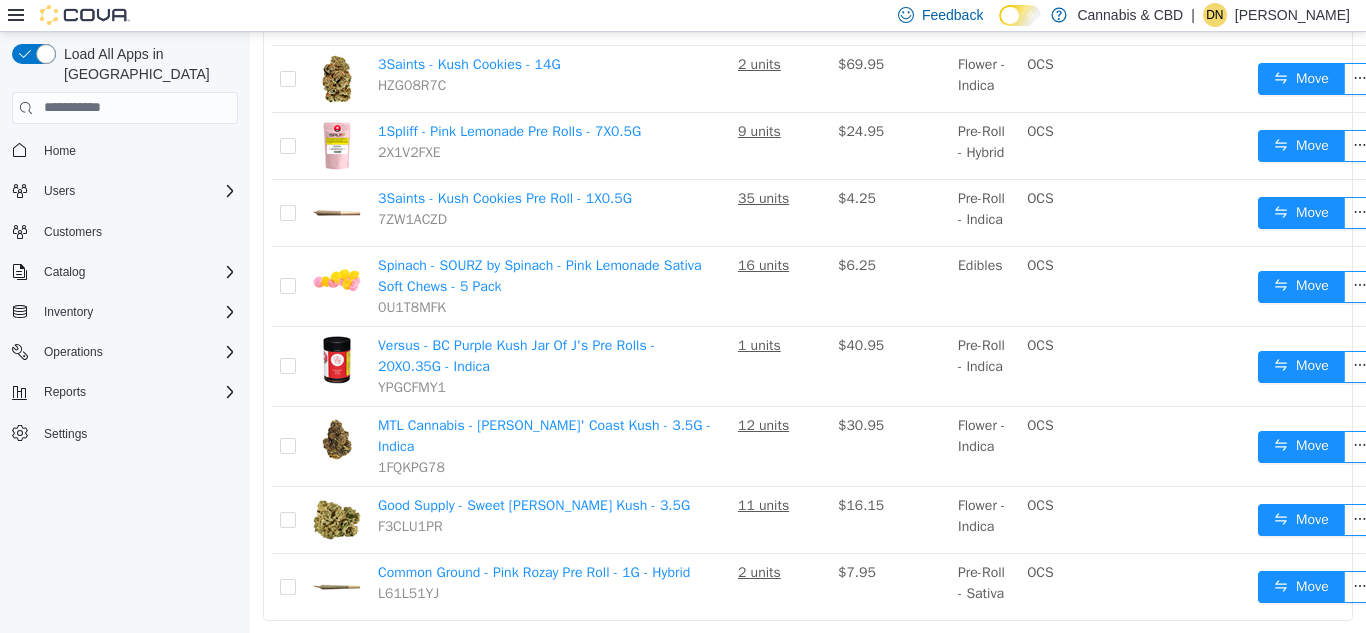 scroll, scrollTop: 1532, scrollLeft: 0, axis: vertical 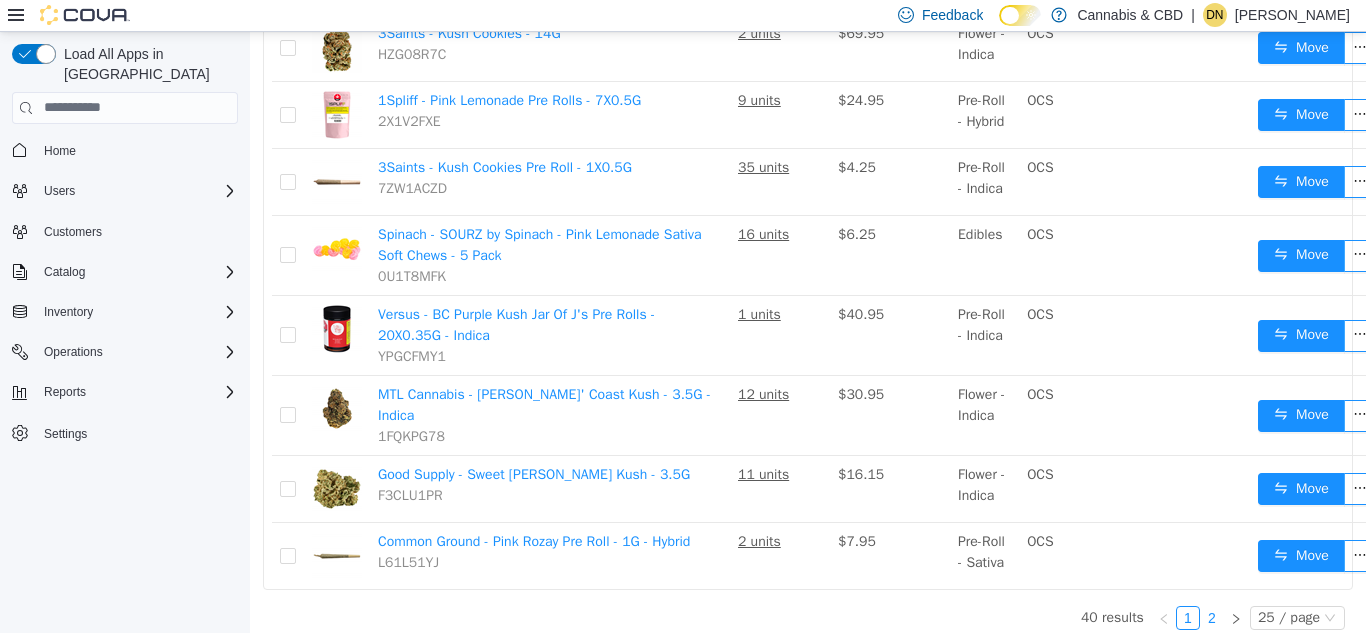 click on "2" at bounding box center [1212, 617] 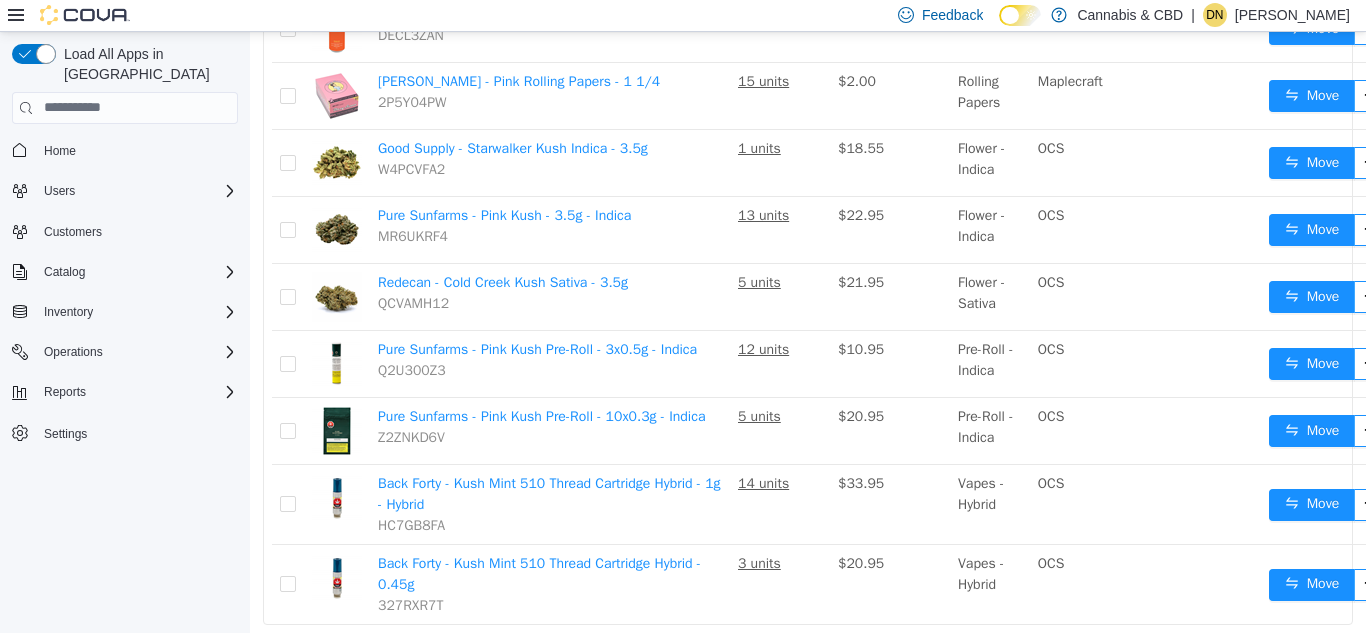 scroll, scrollTop: 732, scrollLeft: 0, axis: vertical 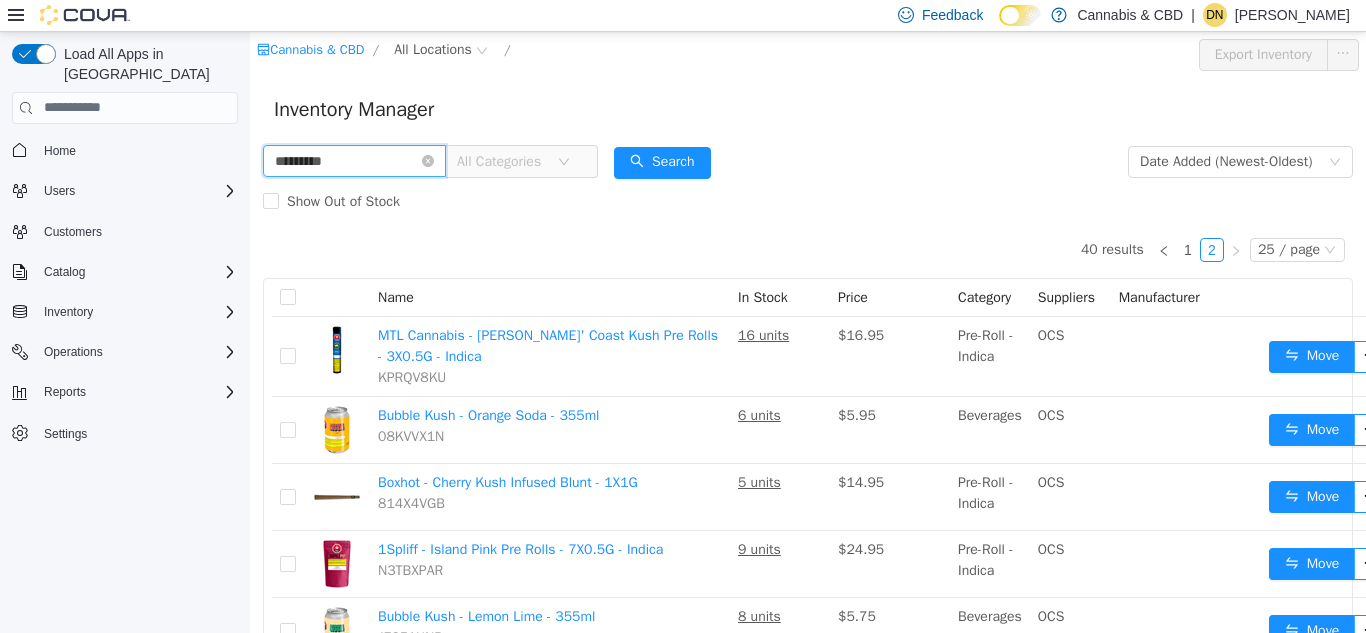 click on "*********" at bounding box center (354, 160) 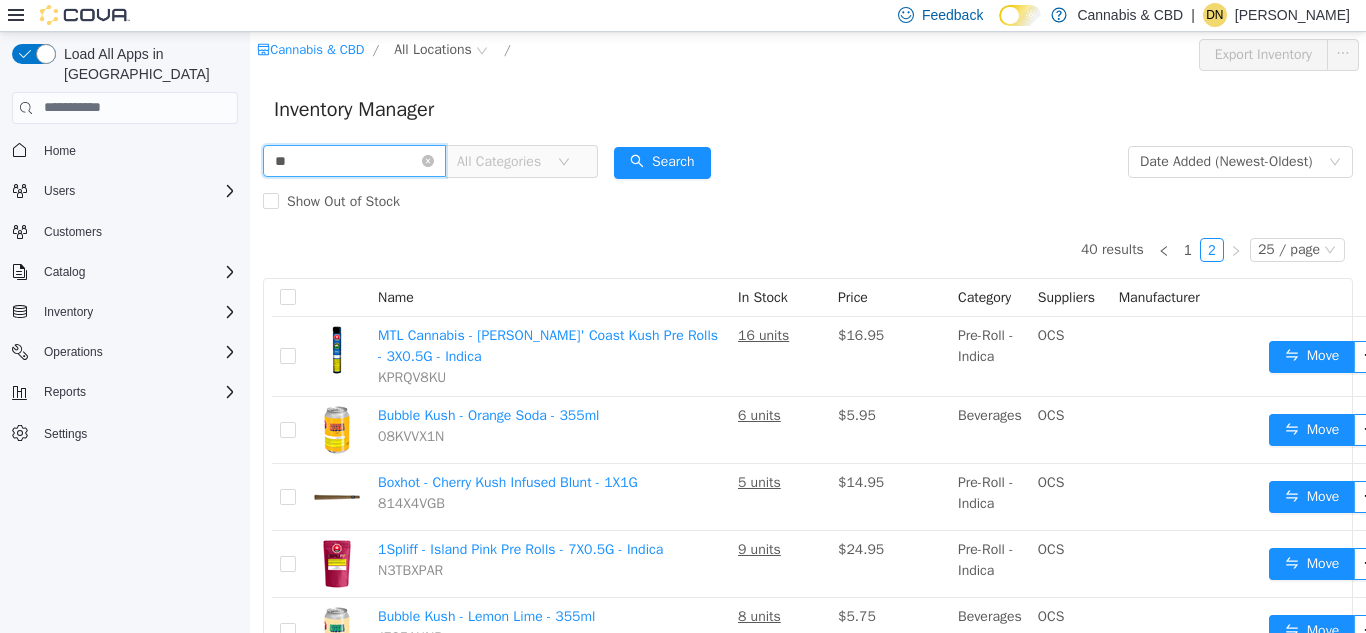 type on "*" 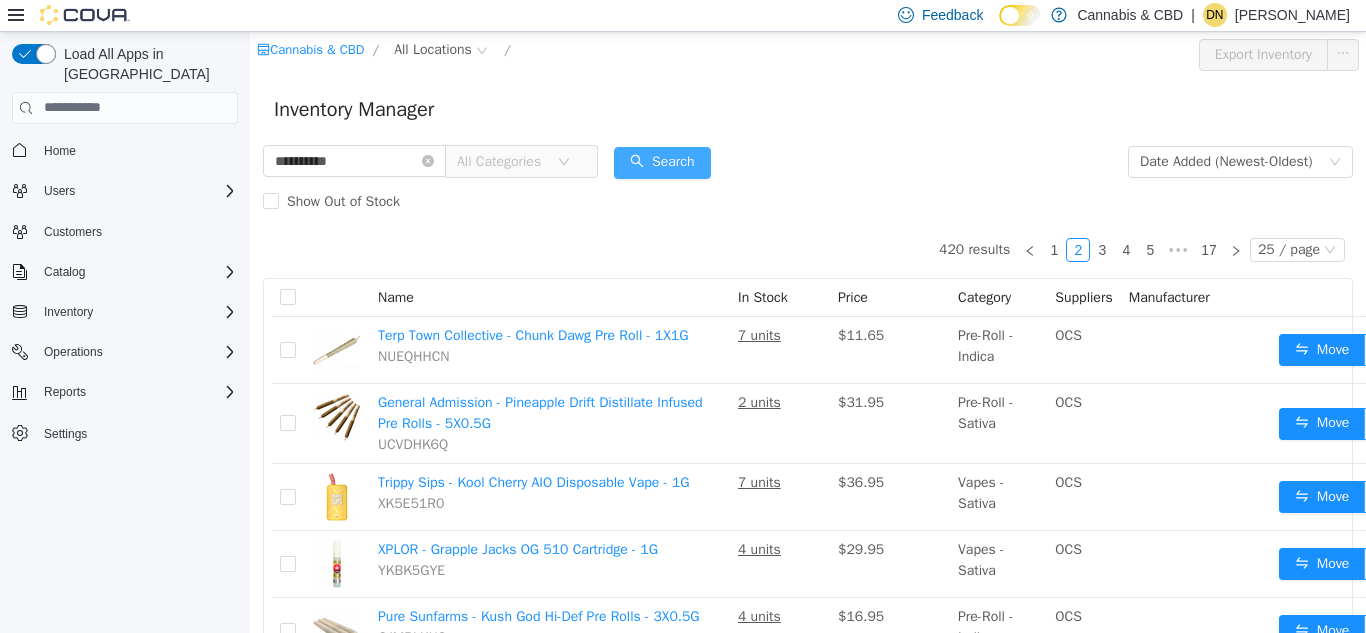 click on "Search" at bounding box center (662, 162) 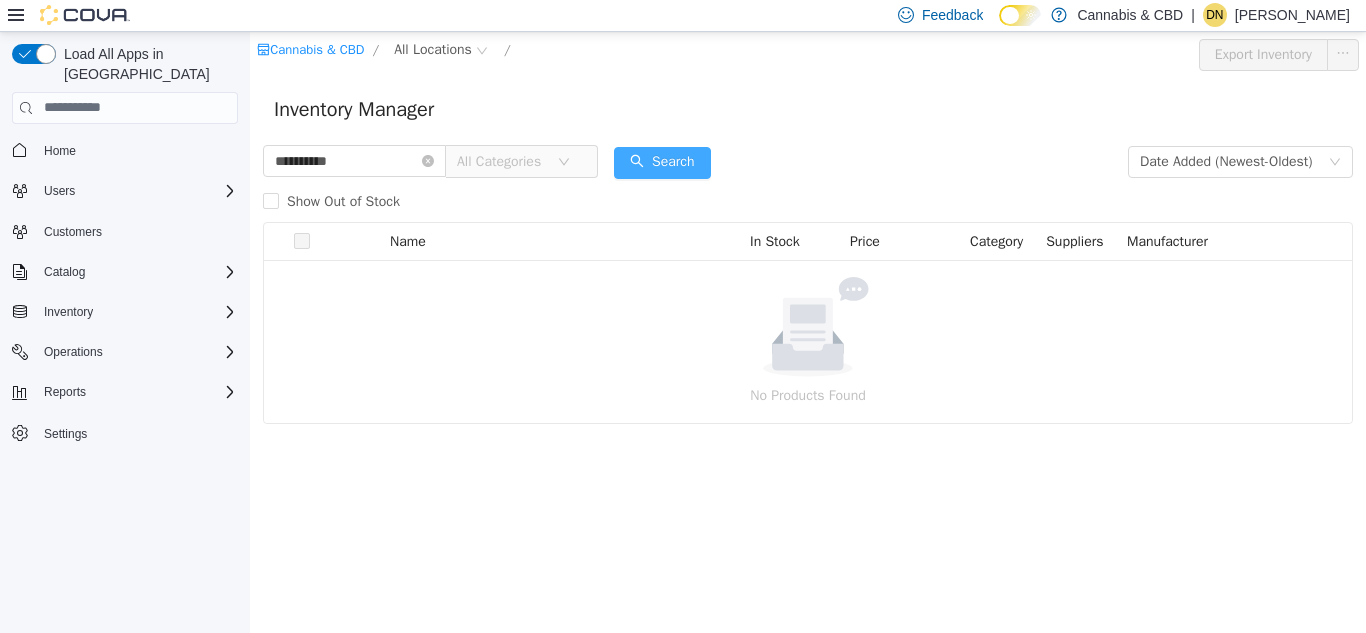 click on "Search" at bounding box center [662, 162] 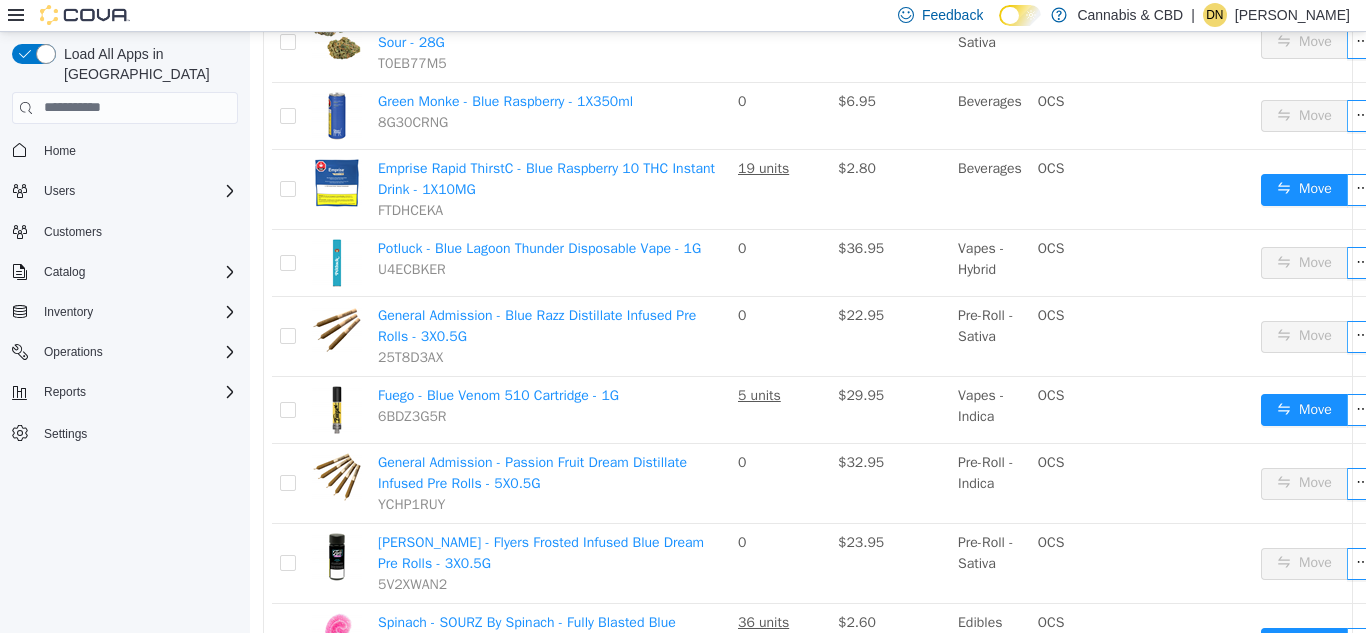 scroll, scrollTop: 0, scrollLeft: 0, axis: both 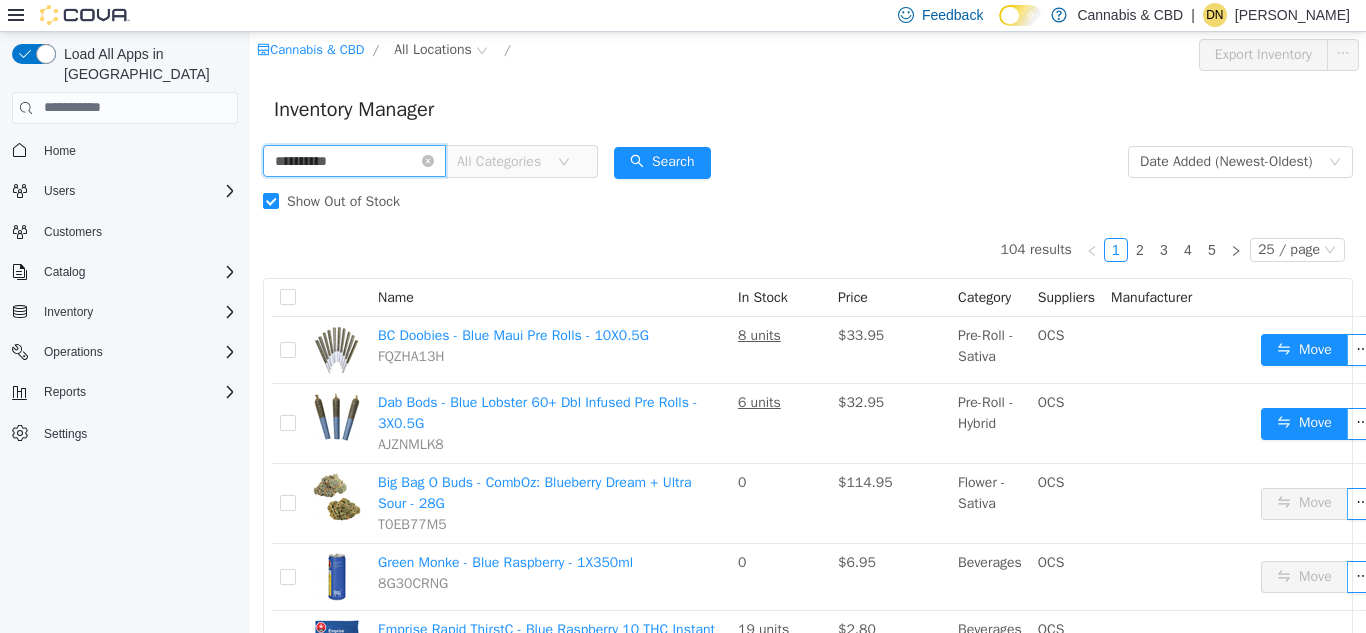 click on "**********" at bounding box center (354, 160) 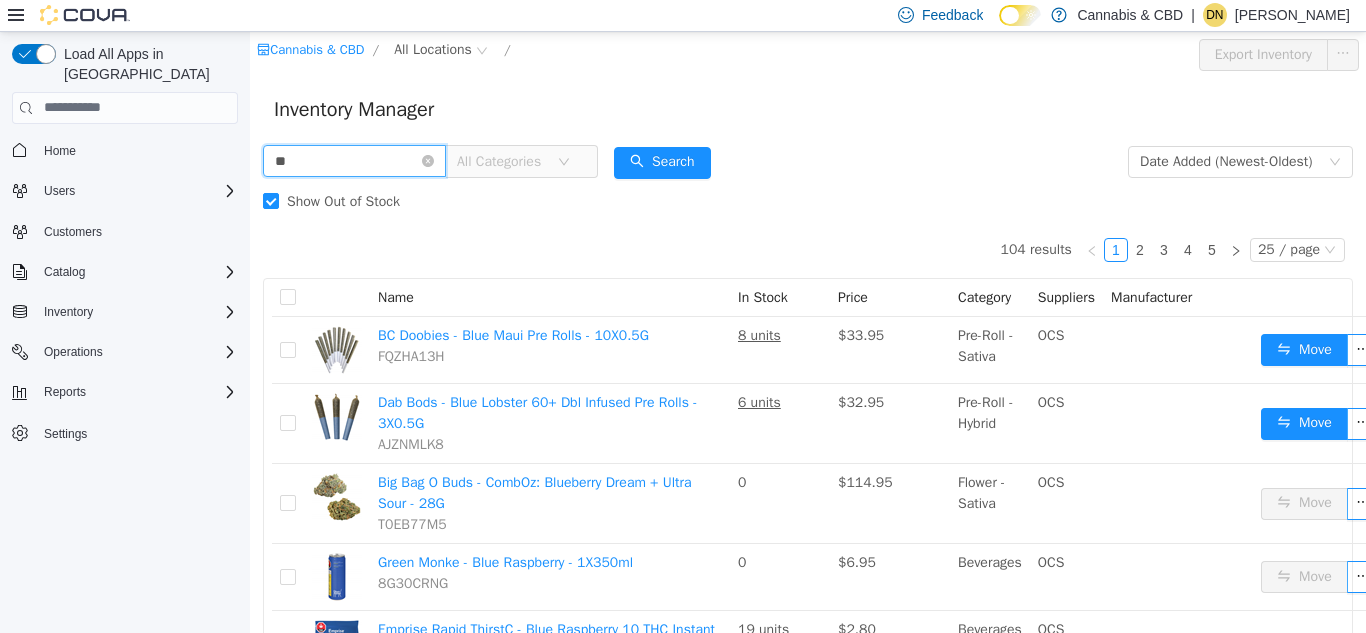 type on "*" 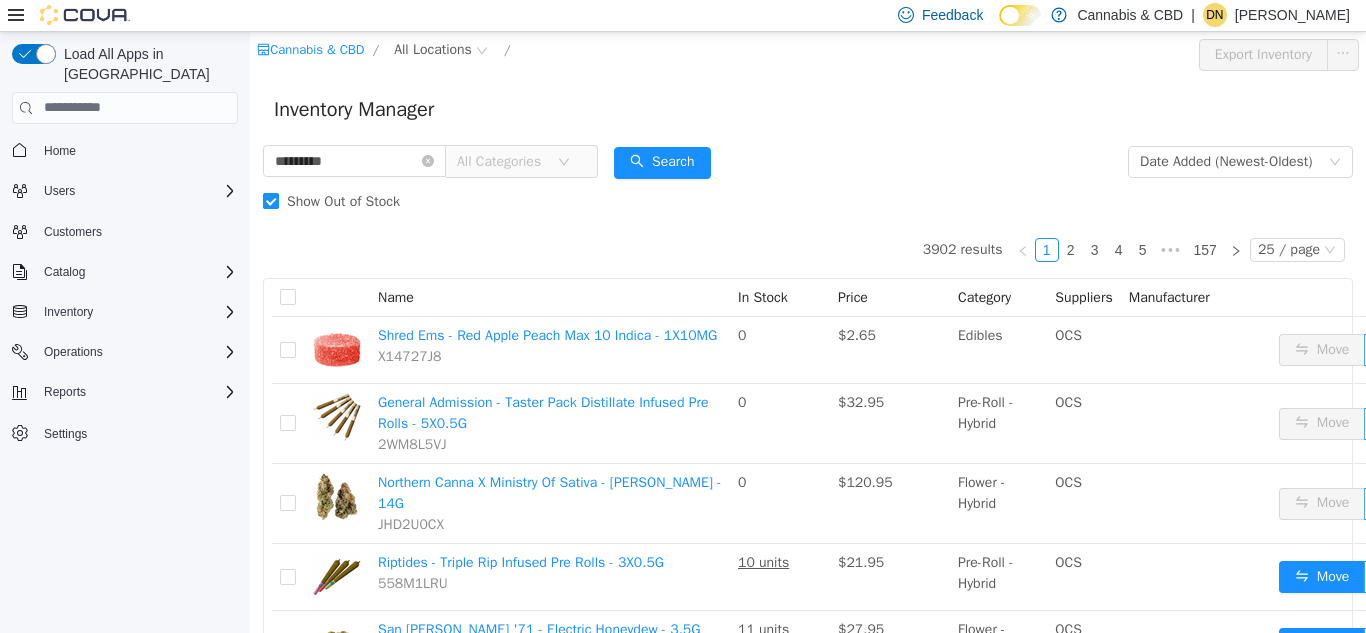 click at bounding box center [271, 200] 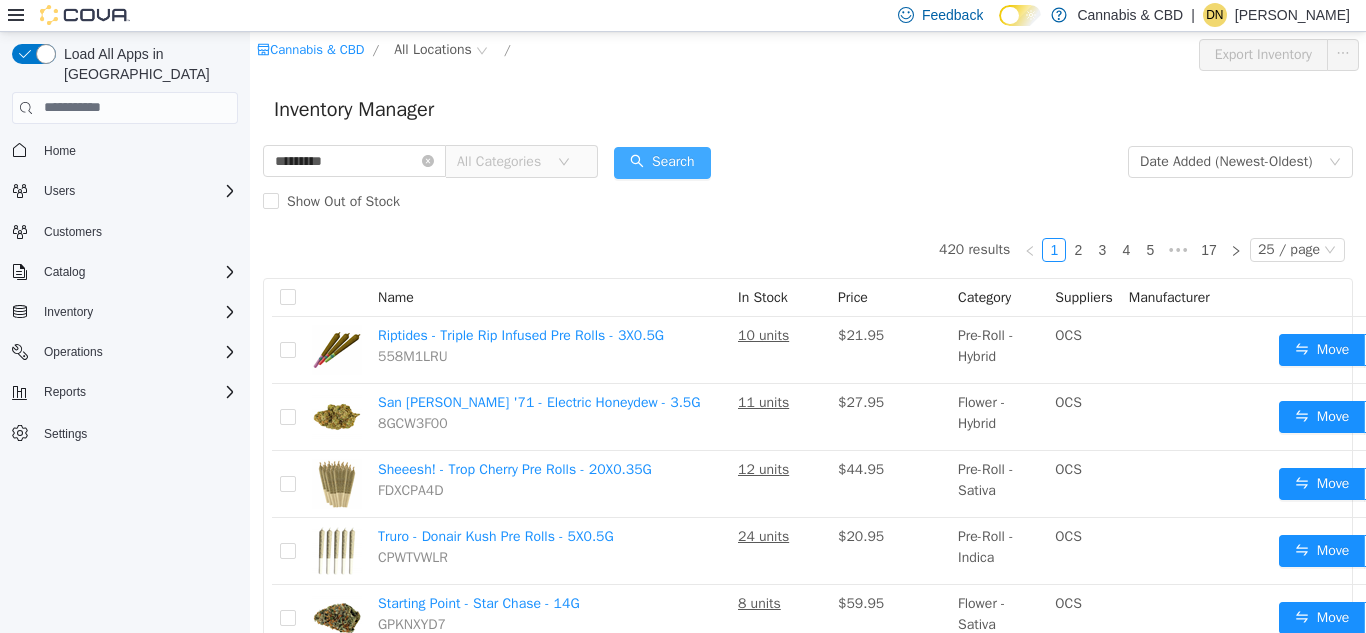 click on "Search" at bounding box center [662, 162] 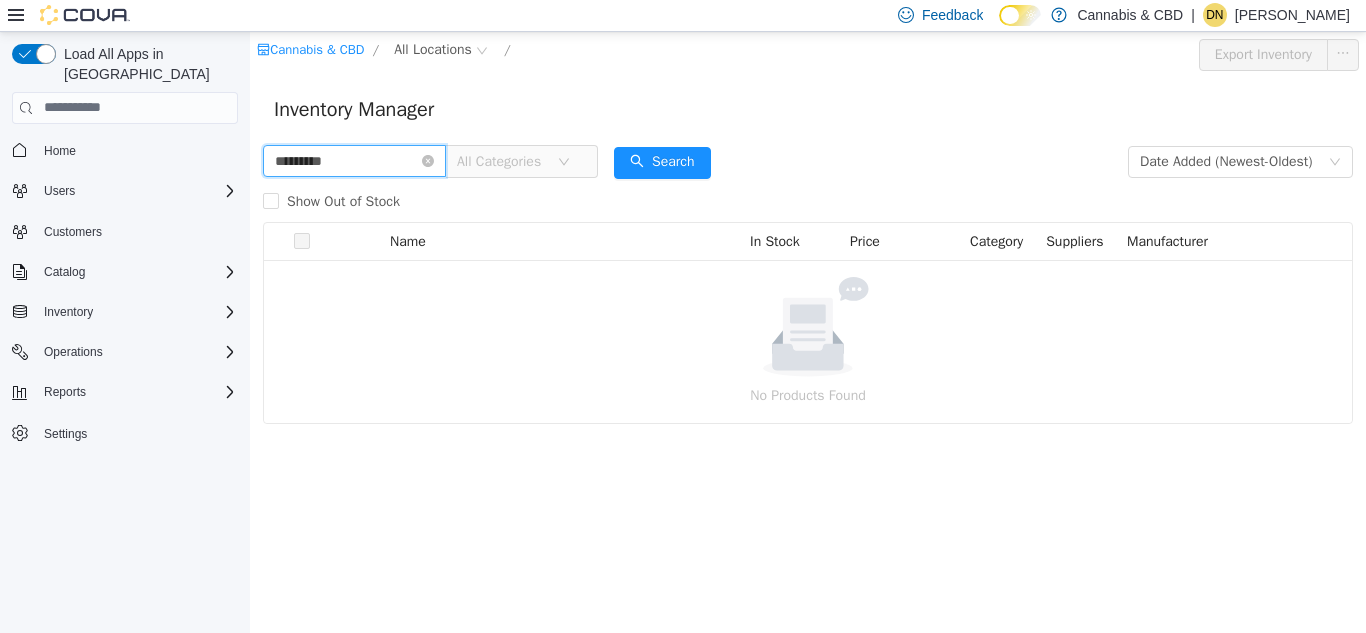 click on "*********" at bounding box center [354, 160] 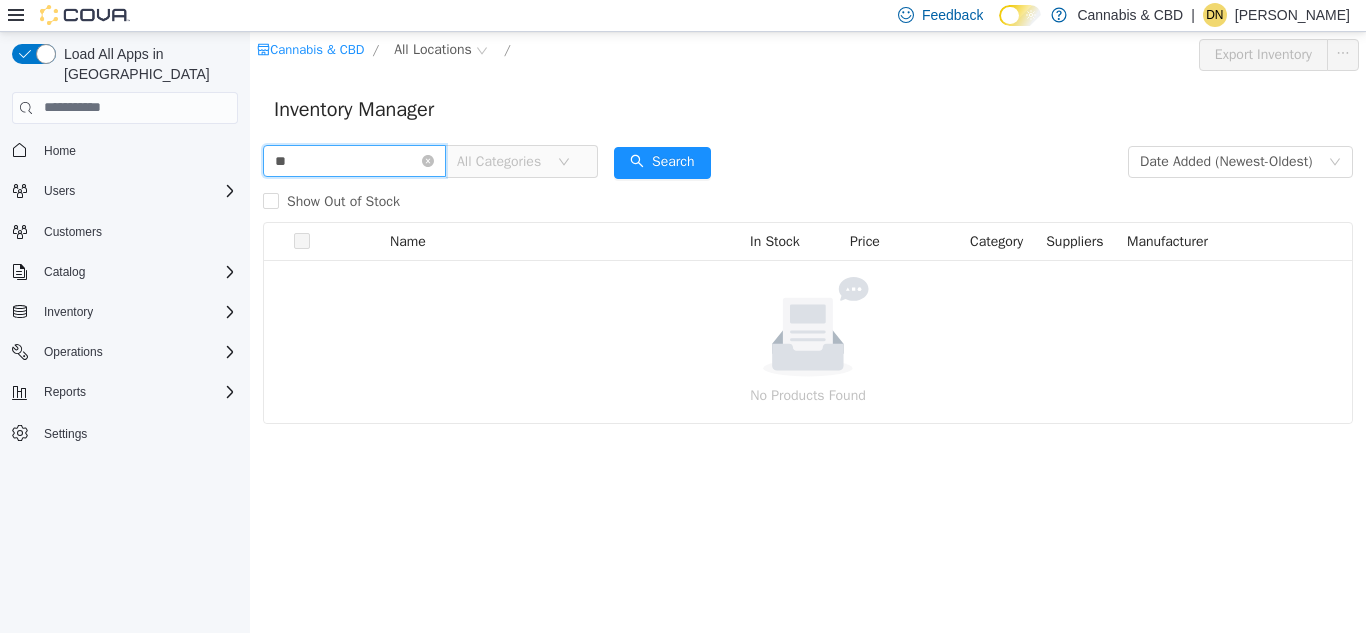 type on "*" 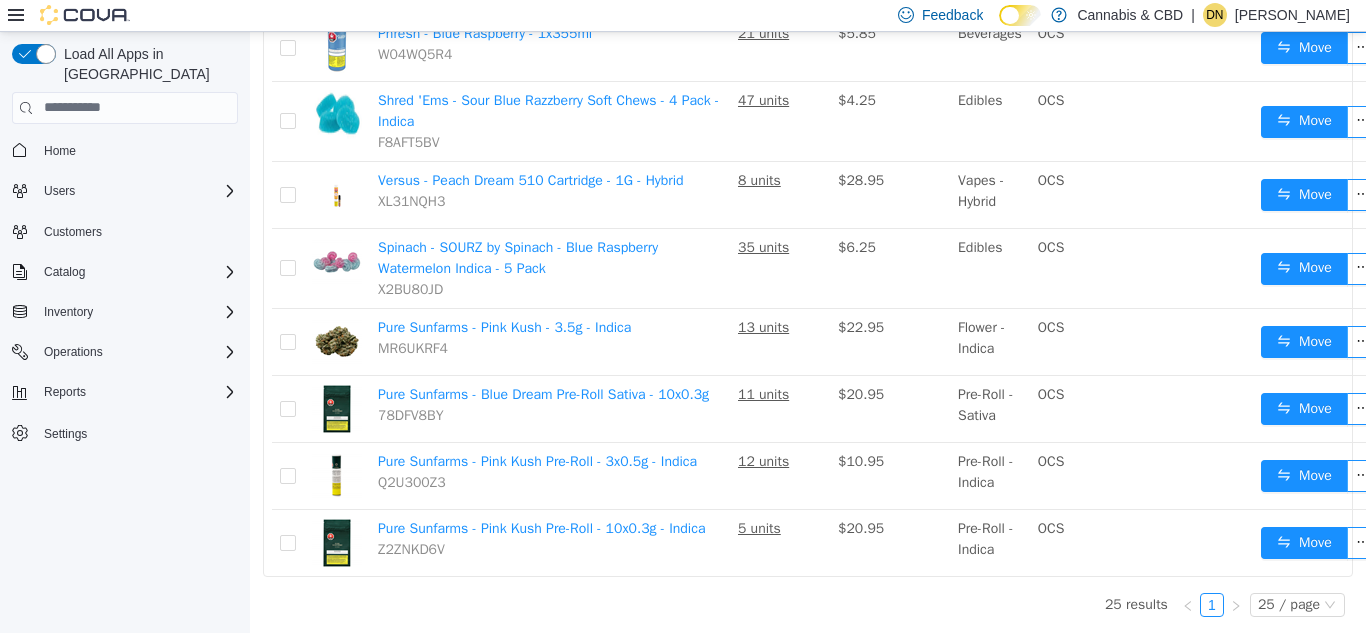 scroll, scrollTop: 1610, scrollLeft: 0, axis: vertical 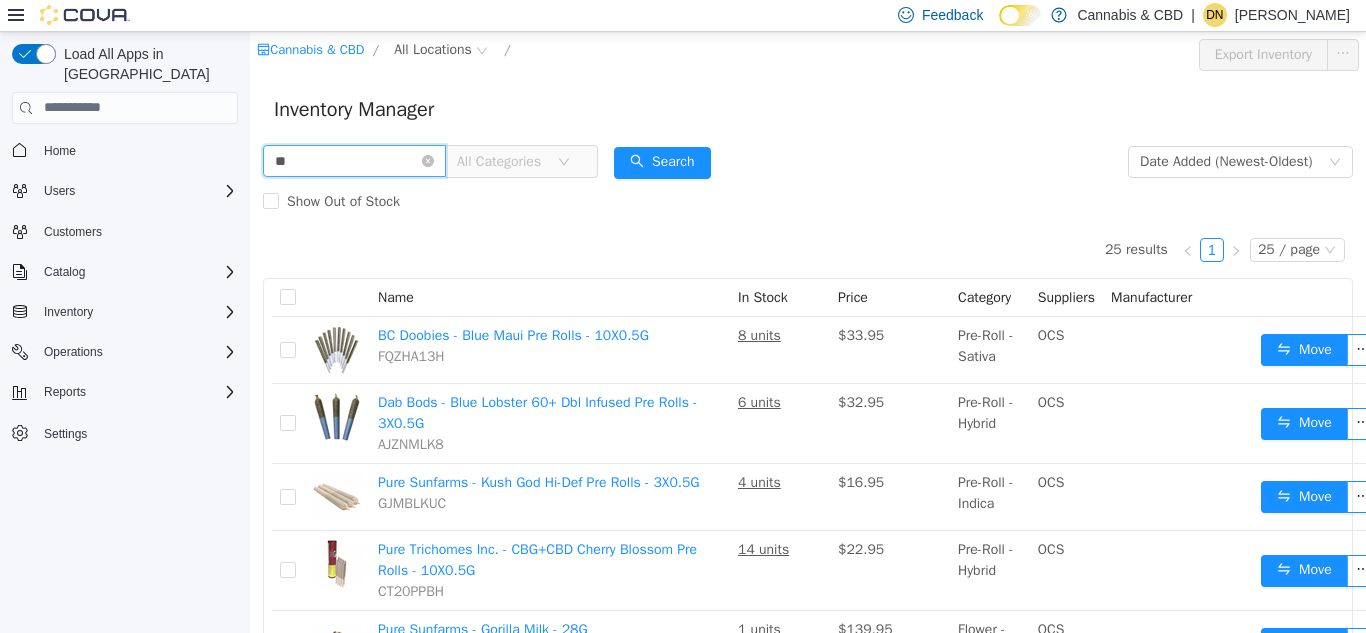 type on "*" 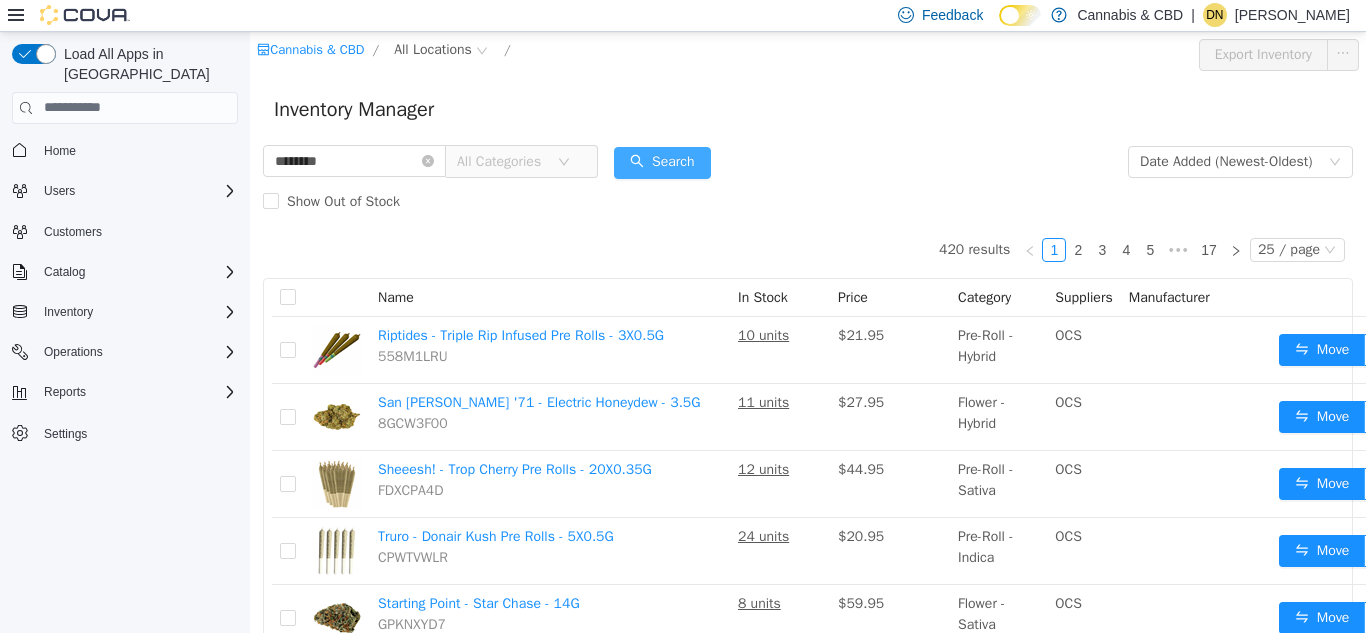 click on "Search" at bounding box center [662, 162] 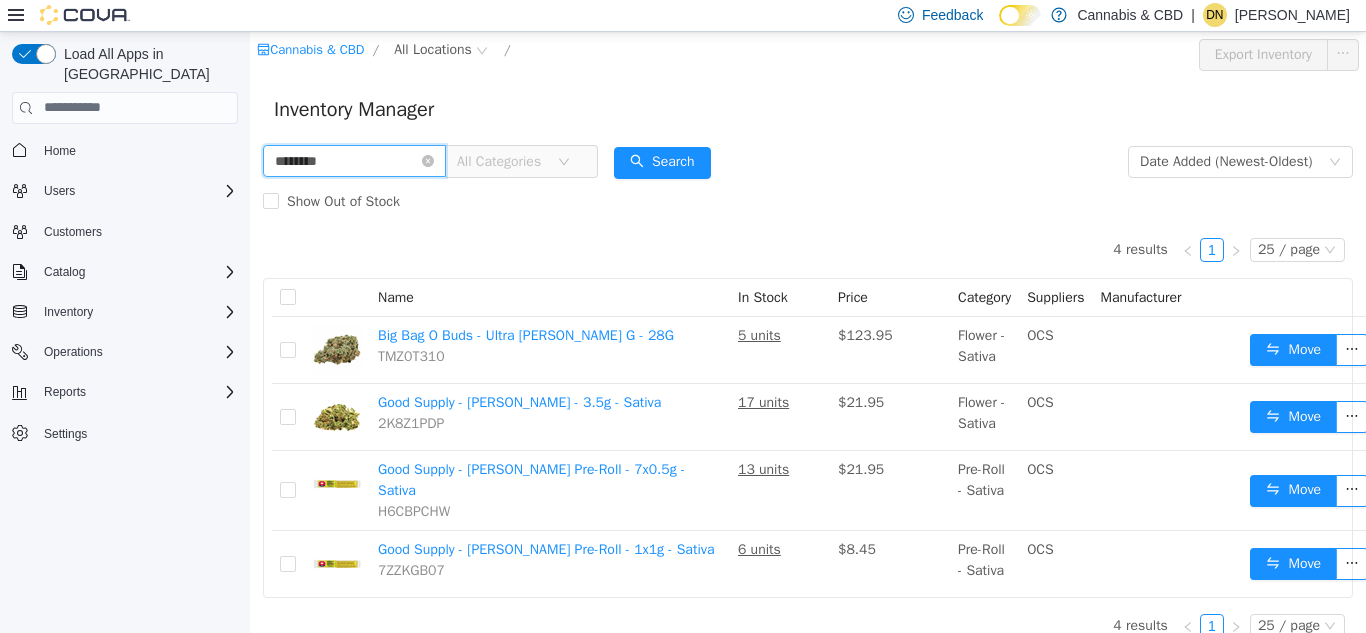 click on "********" at bounding box center [354, 160] 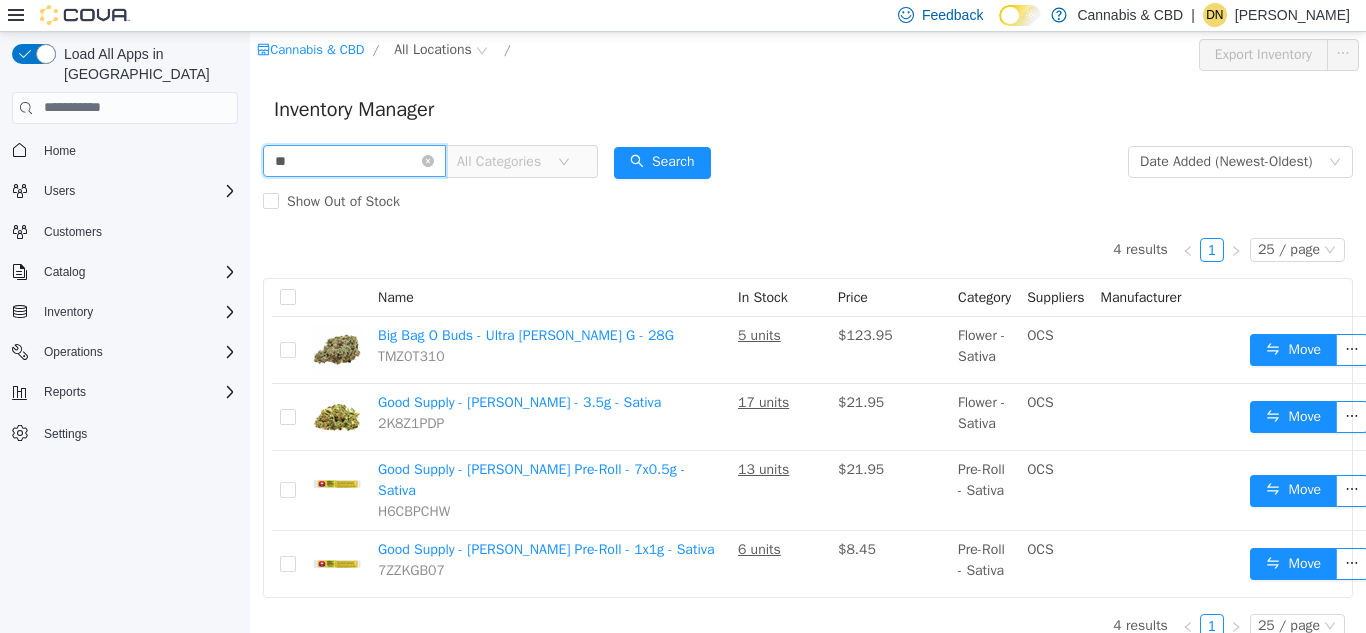 type on "*" 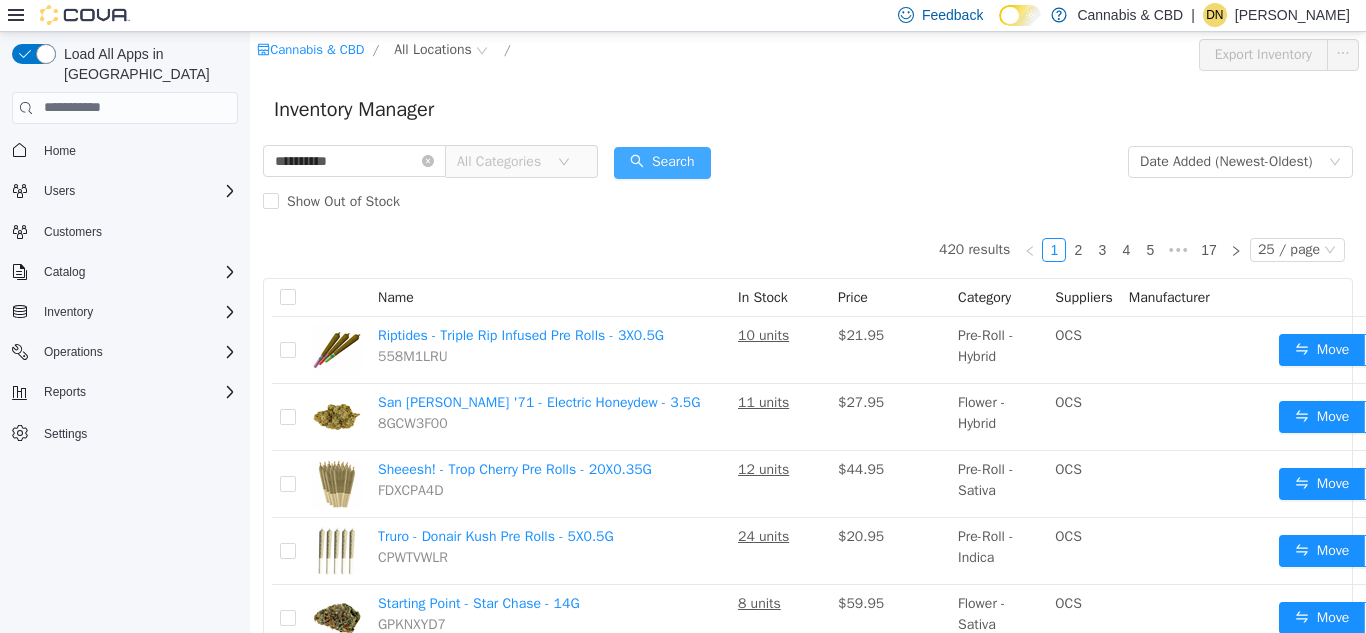 click on "Search" at bounding box center [662, 162] 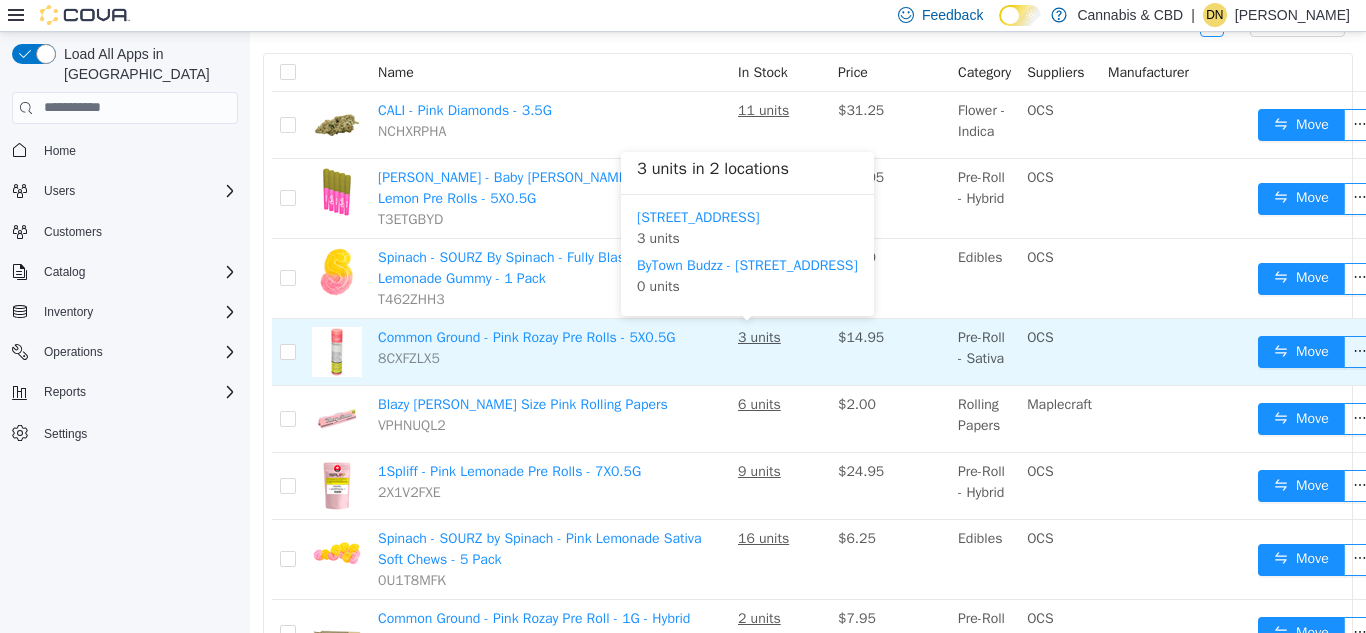scroll, scrollTop: 0, scrollLeft: 0, axis: both 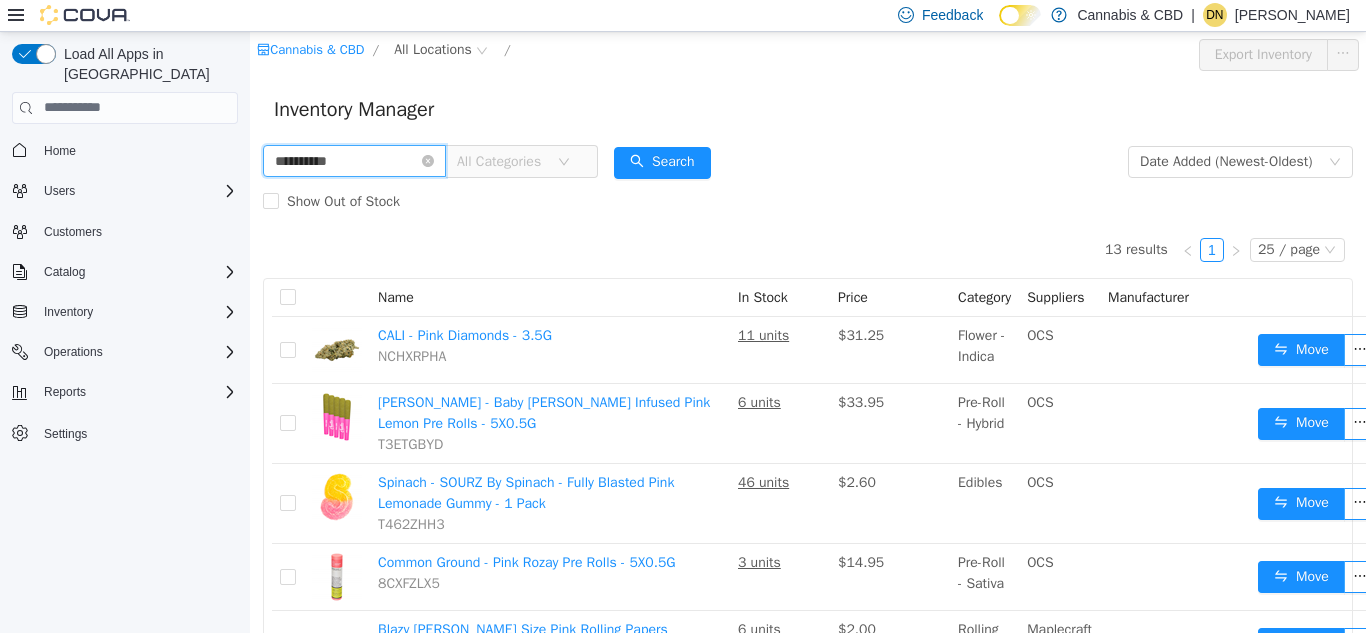 click on "**********" at bounding box center [354, 160] 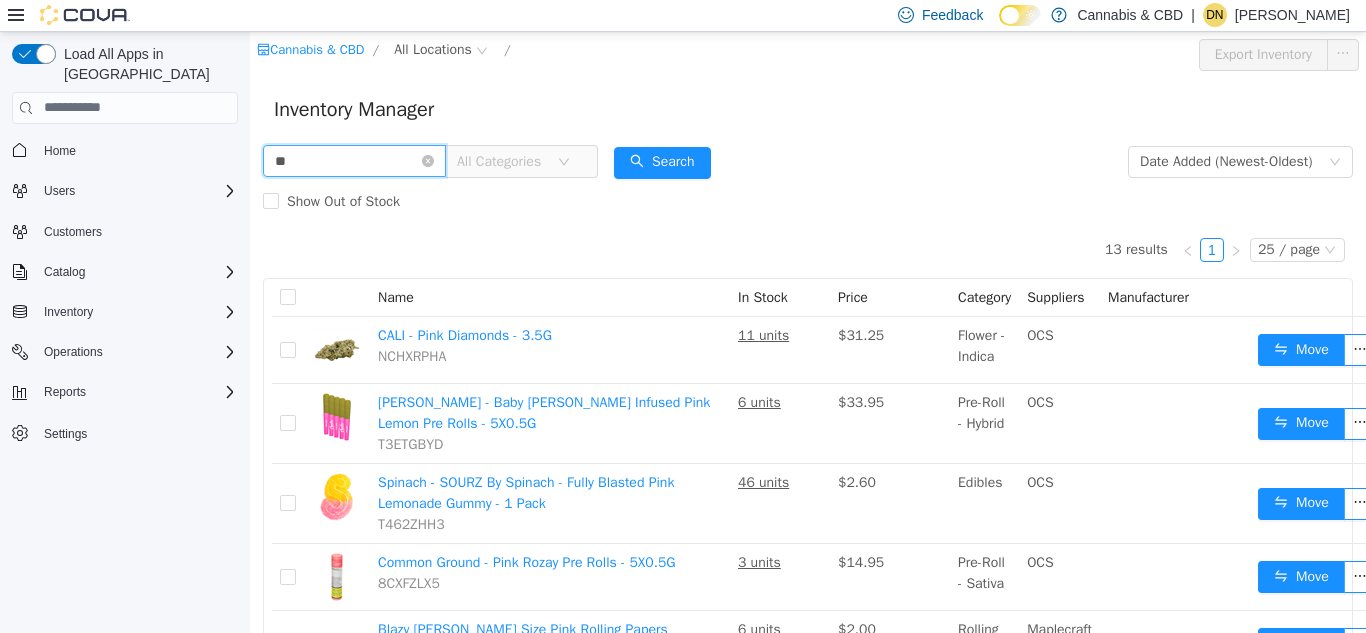 type on "*" 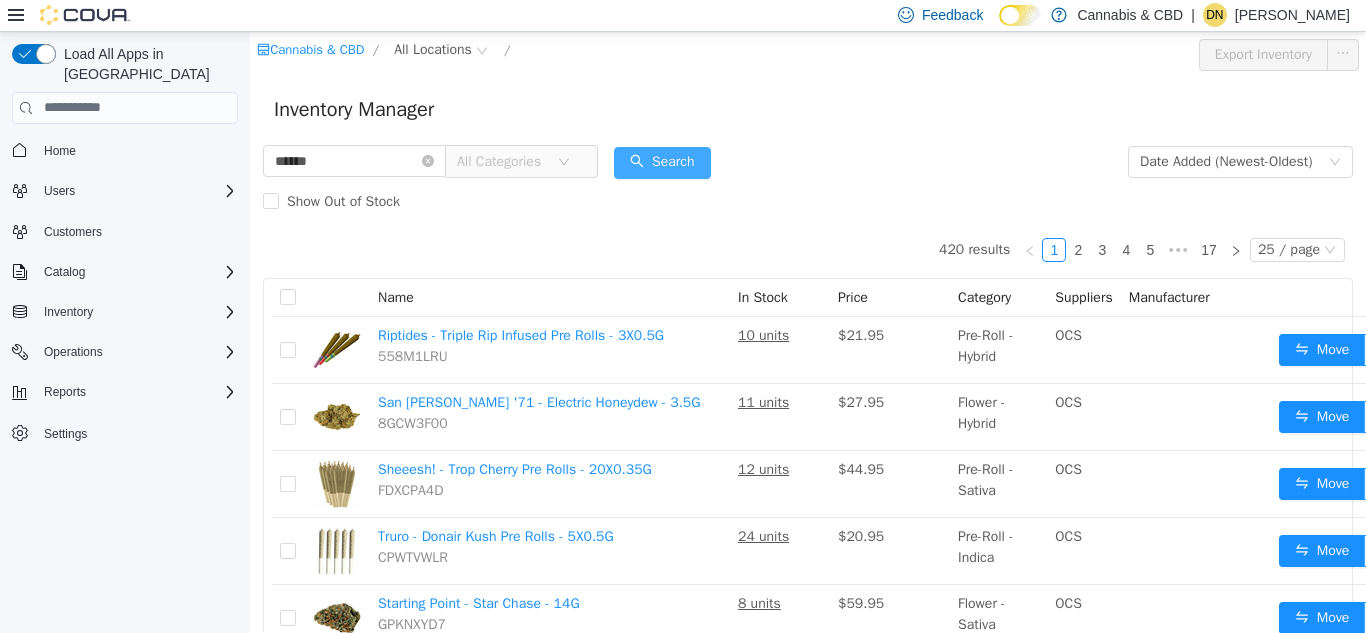 click on "Search" at bounding box center [662, 162] 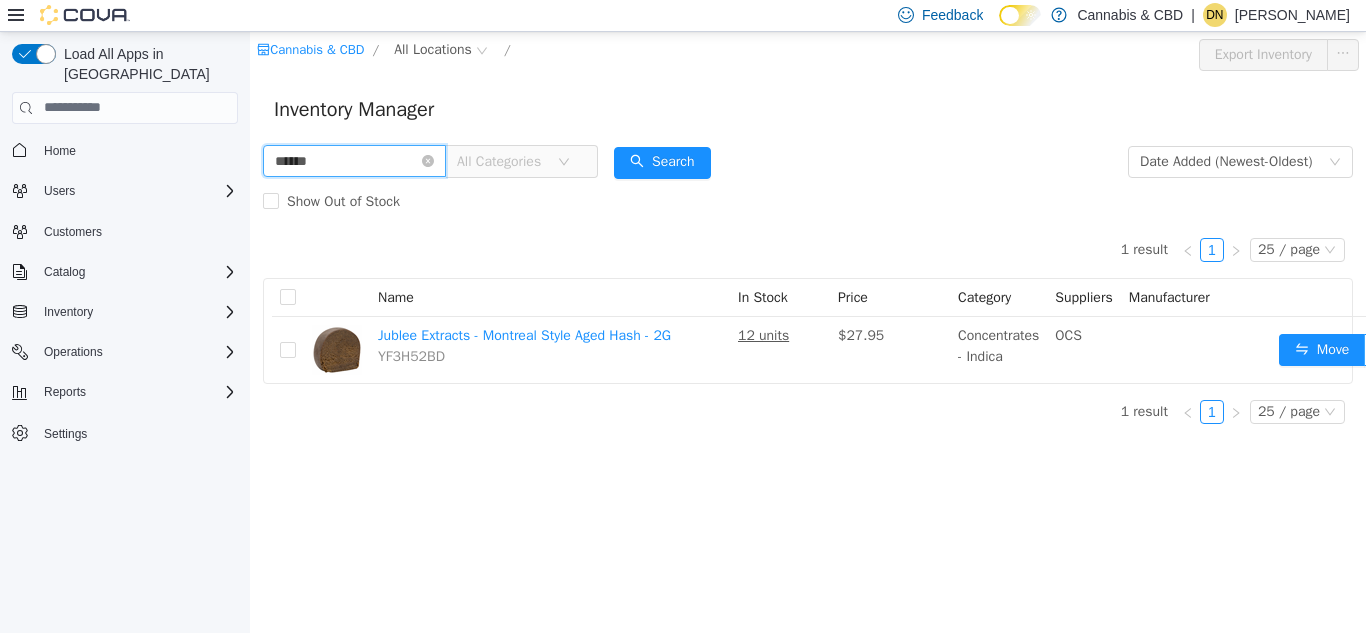 click on "******" at bounding box center (354, 160) 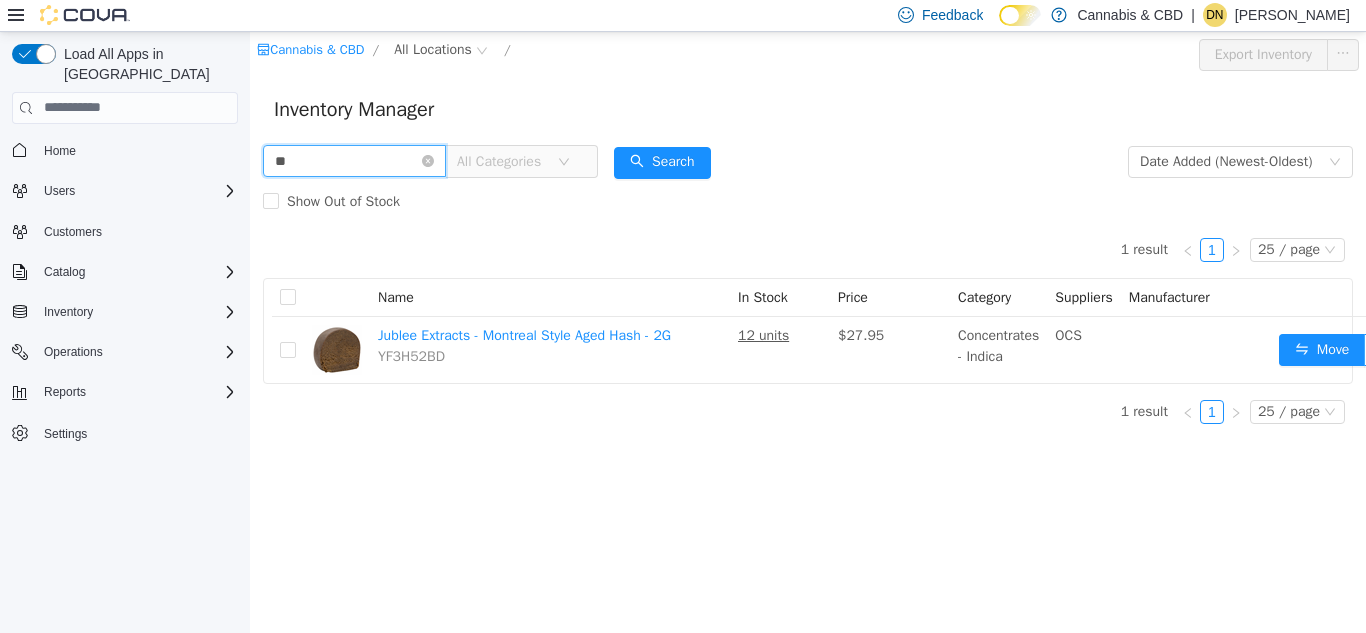 type on "*" 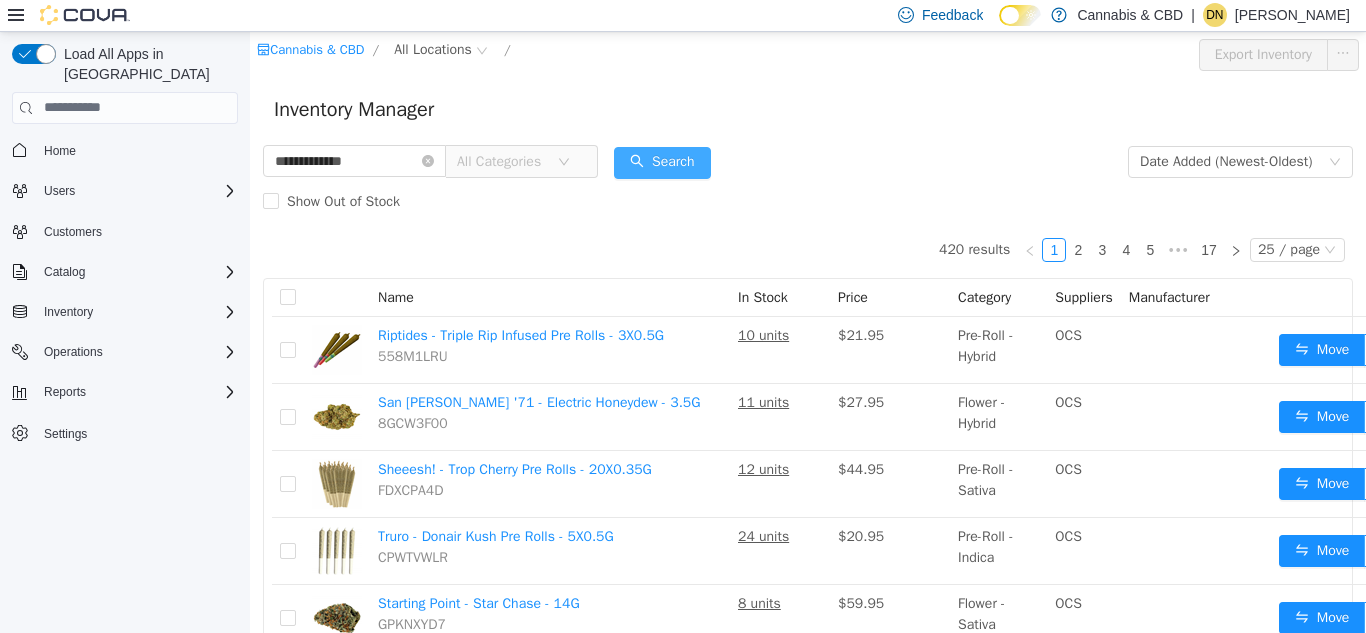 click on "Search" at bounding box center (662, 162) 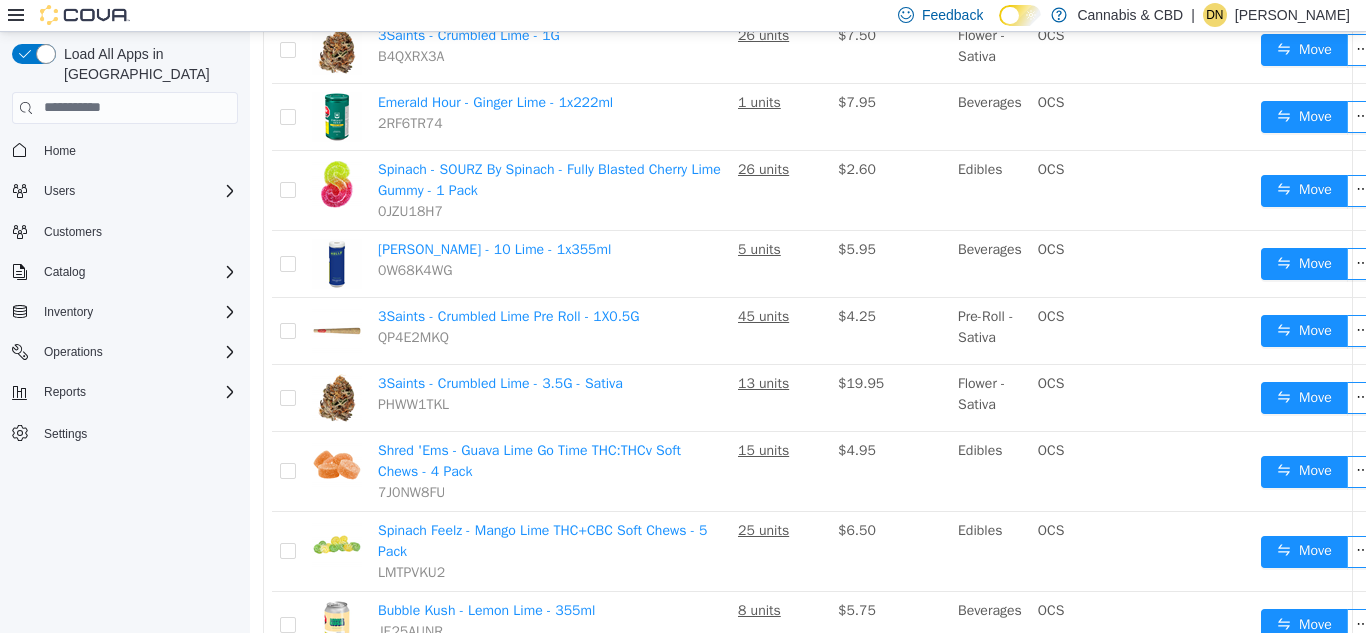scroll, scrollTop: 373, scrollLeft: 0, axis: vertical 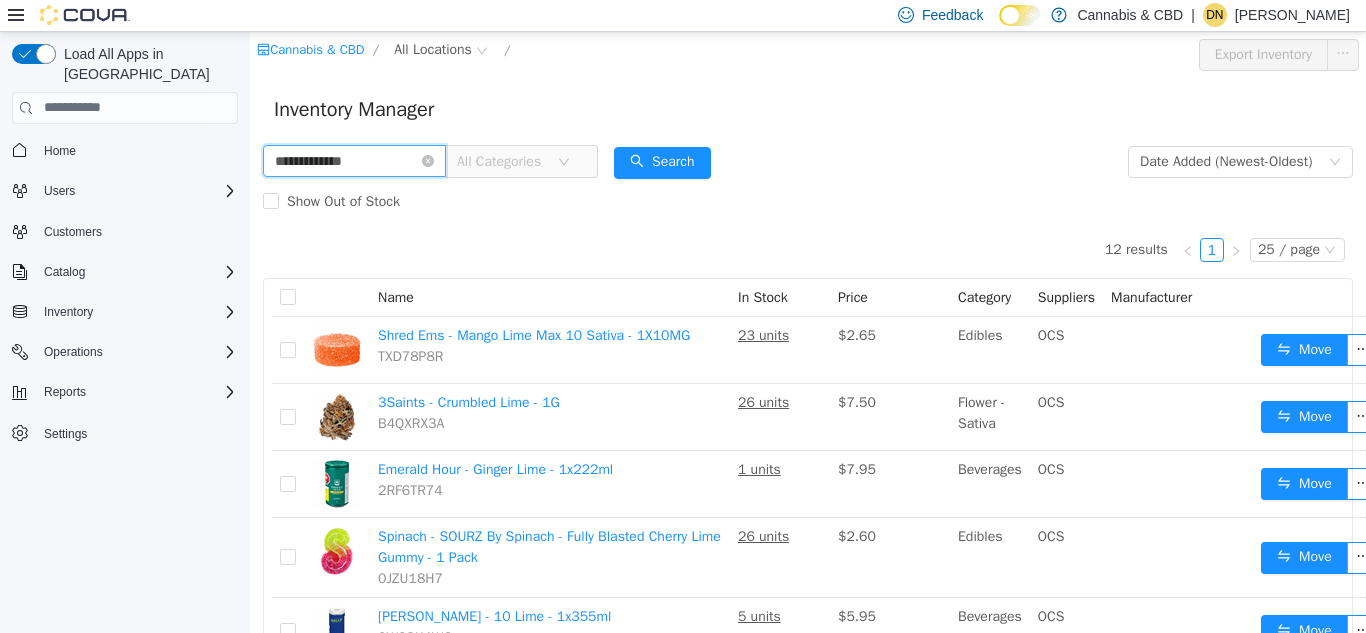 click on "**********" at bounding box center [354, 160] 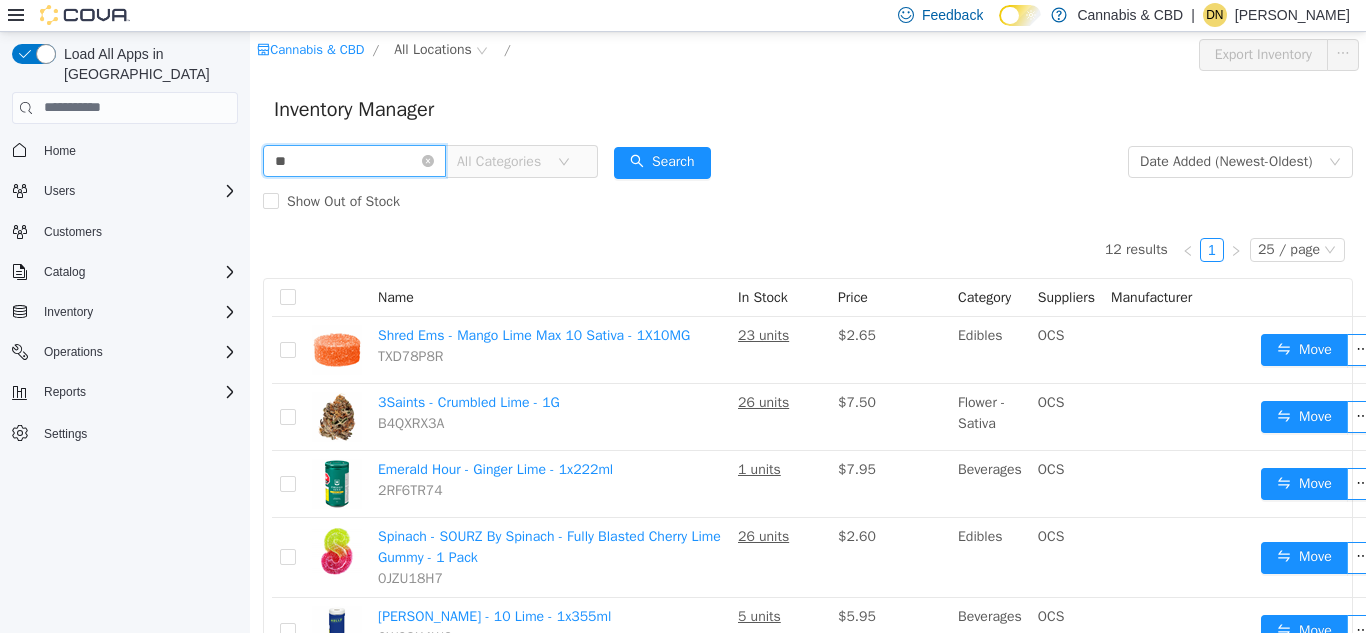 type on "*" 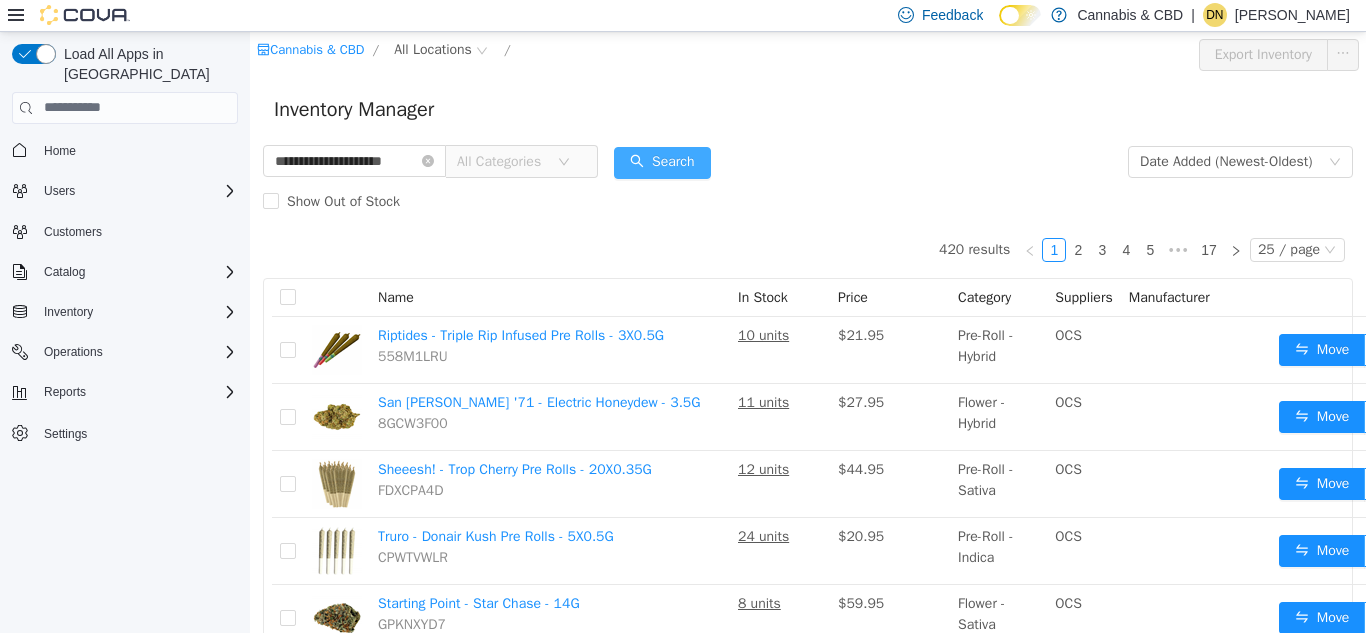 click on "Search" at bounding box center (662, 162) 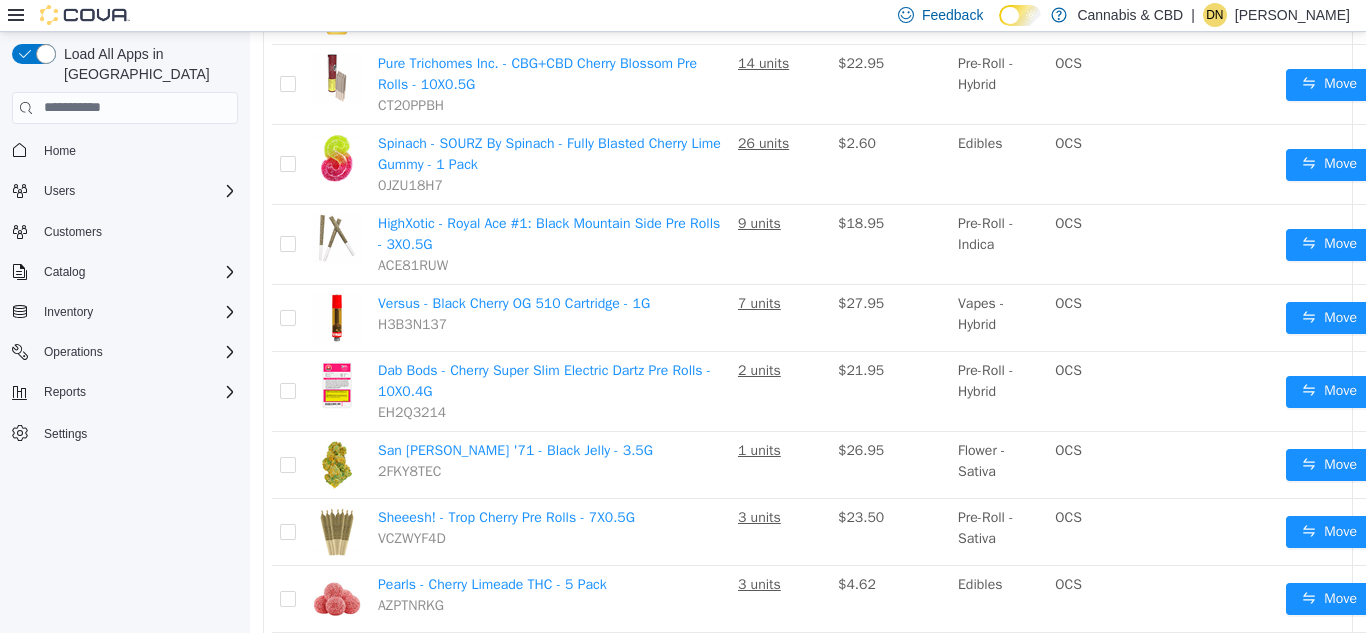 scroll, scrollTop: 0, scrollLeft: 0, axis: both 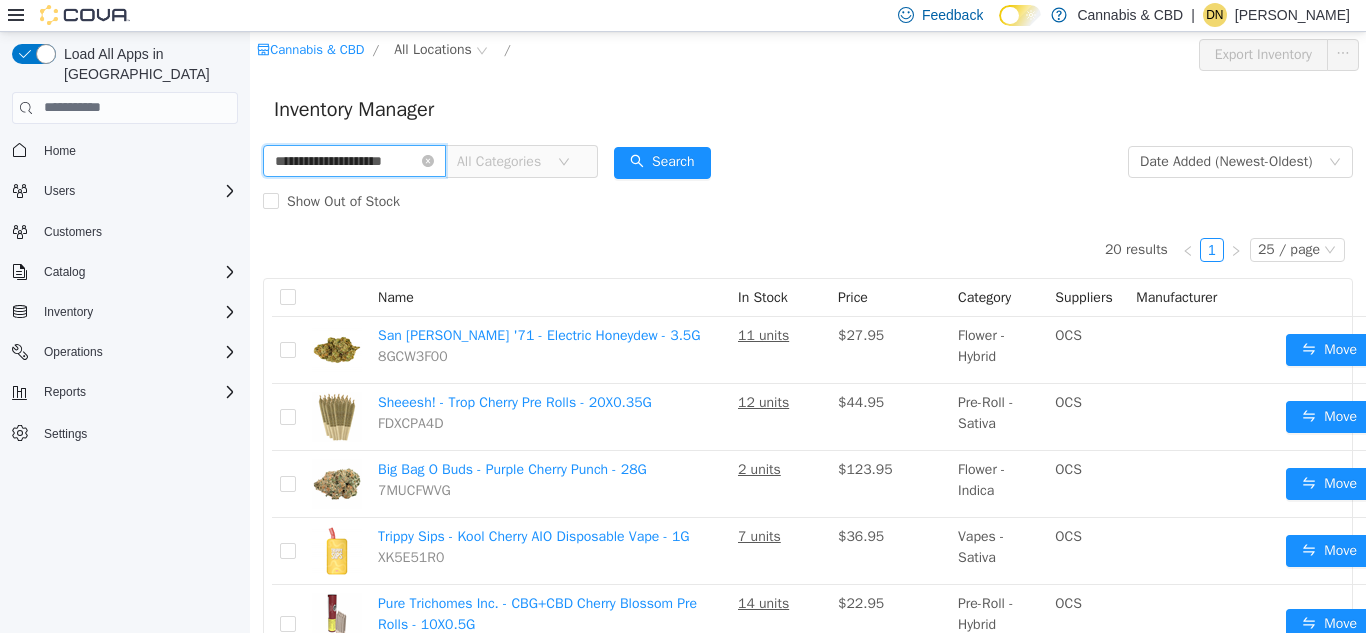 click on "**********" at bounding box center (354, 160) 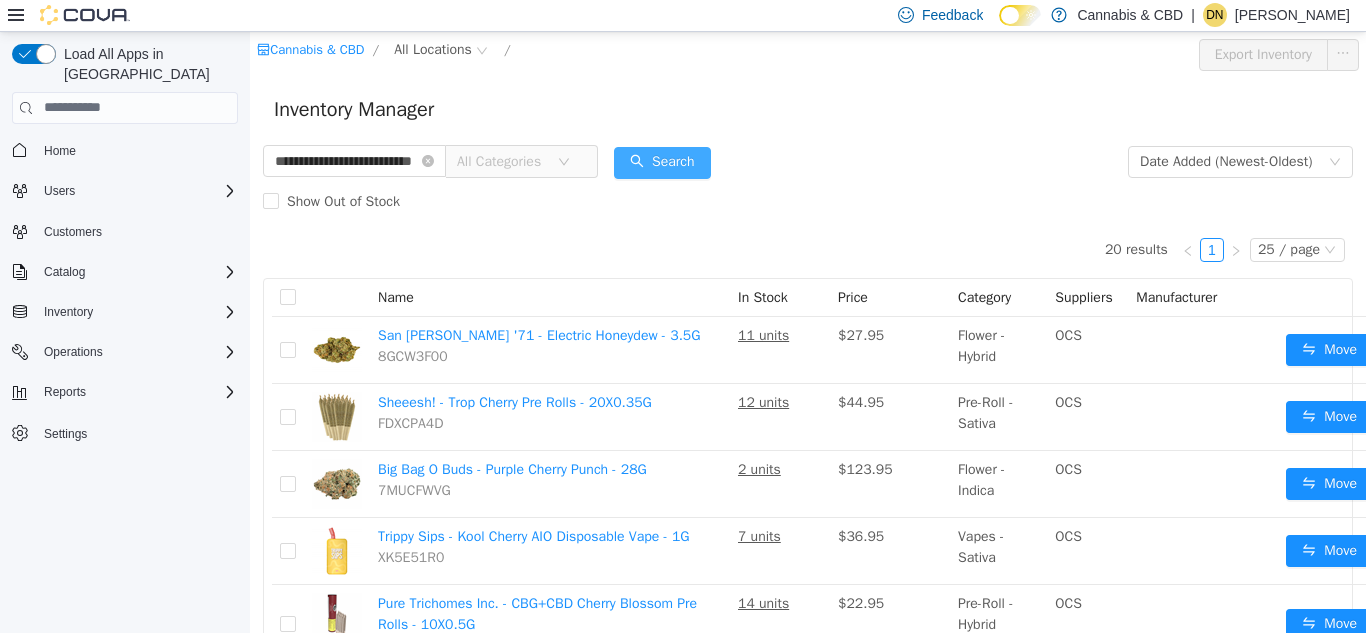 click on "Search" at bounding box center (662, 162) 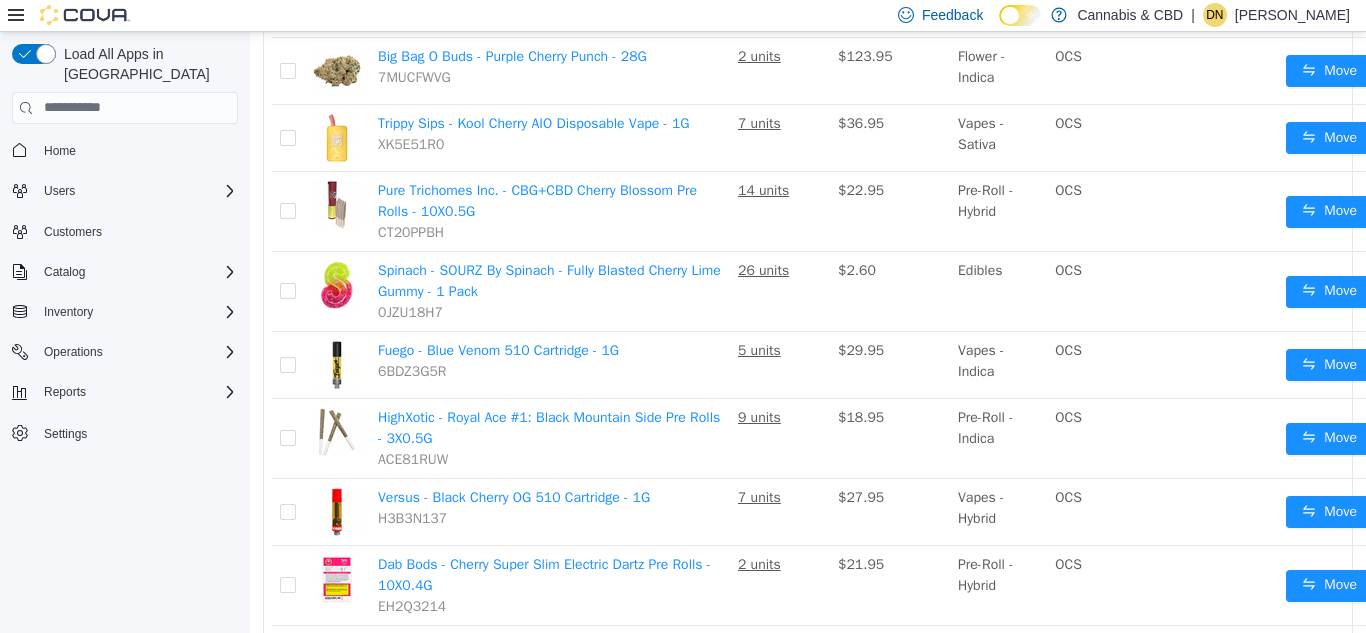 scroll, scrollTop: 0, scrollLeft: 0, axis: both 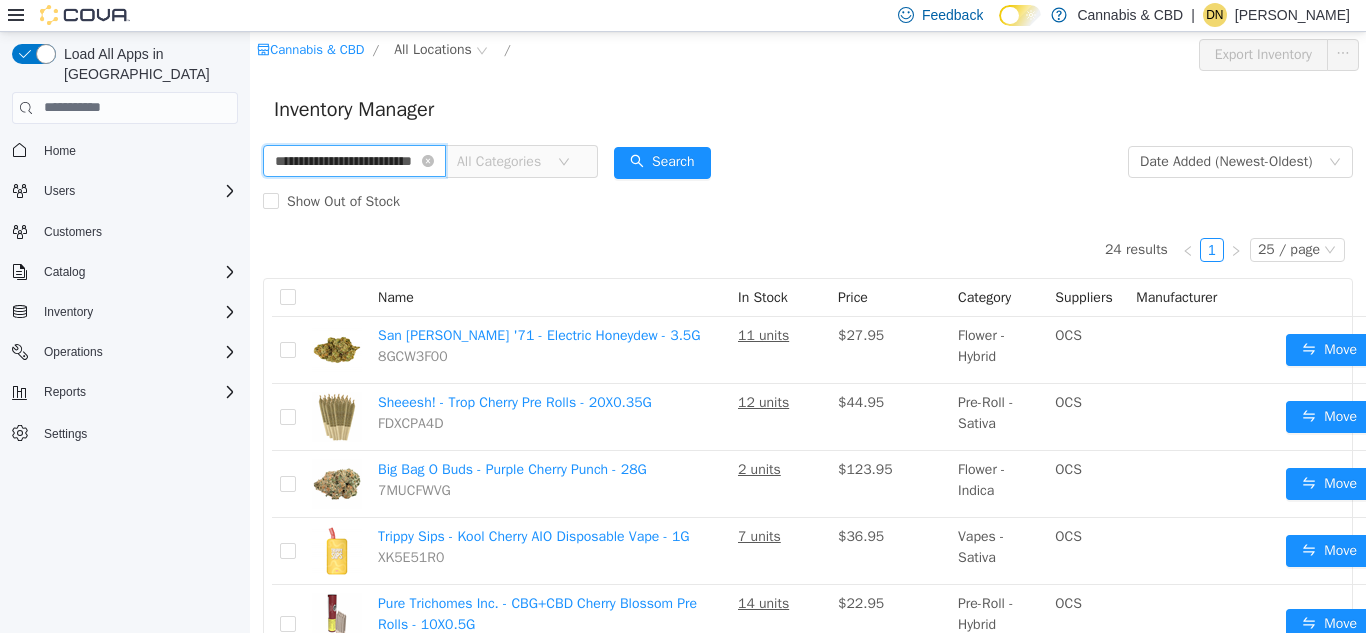 click on "**********" at bounding box center (354, 160) 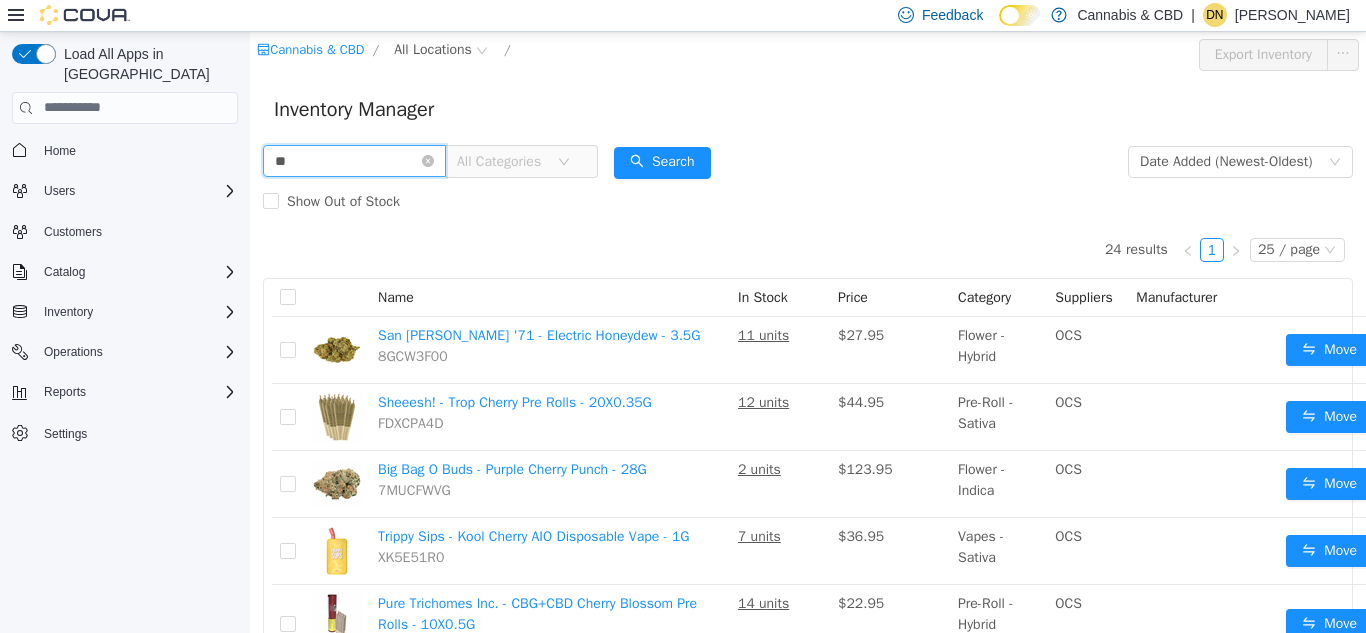 type on "*" 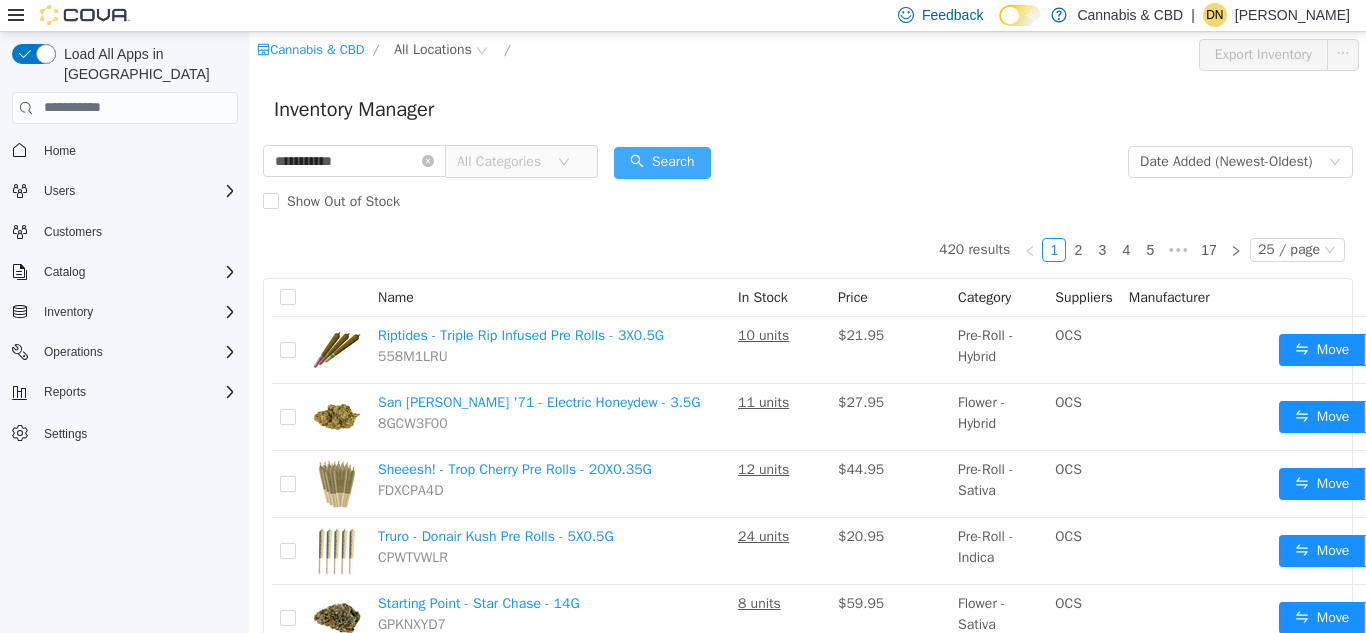 click on "Search" at bounding box center (662, 162) 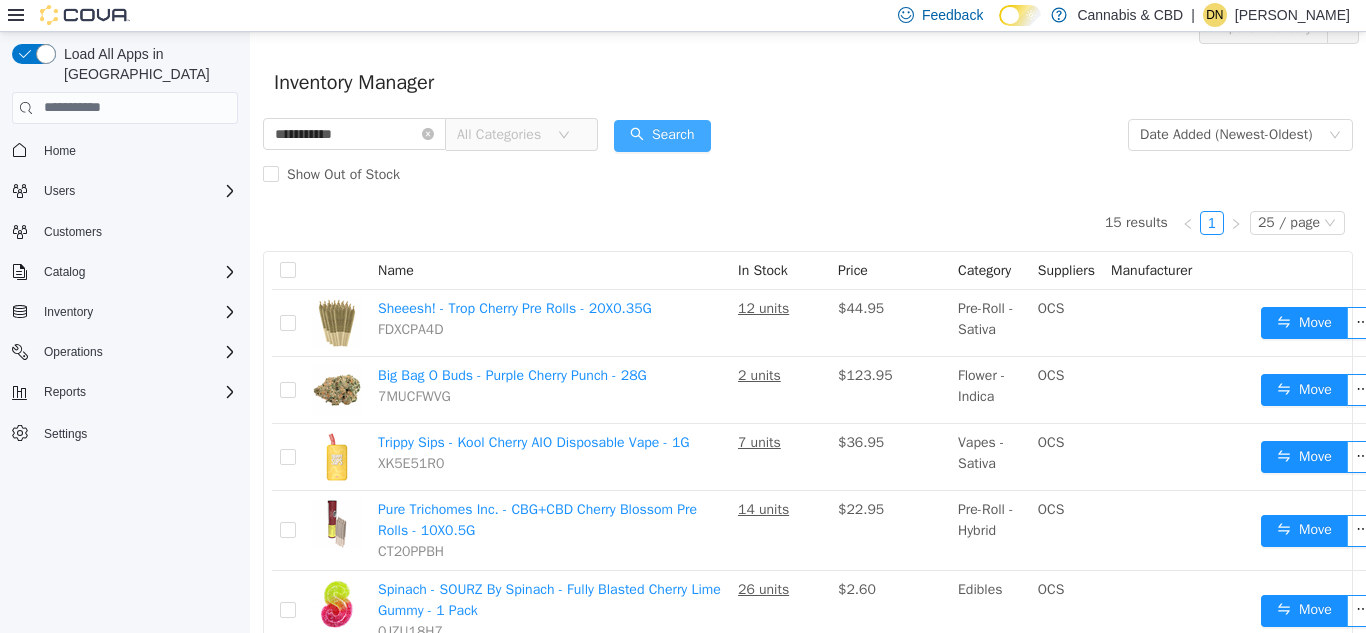 scroll, scrollTop: 0, scrollLeft: 0, axis: both 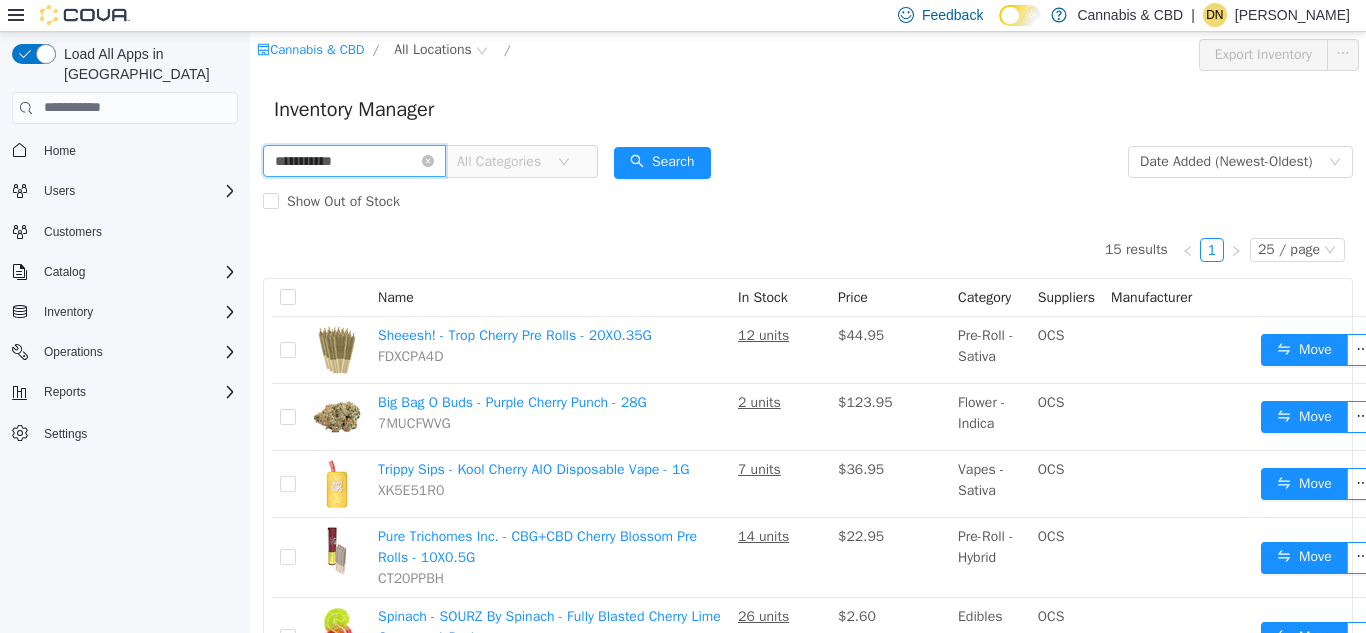 click on "**********" at bounding box center (354, 160) 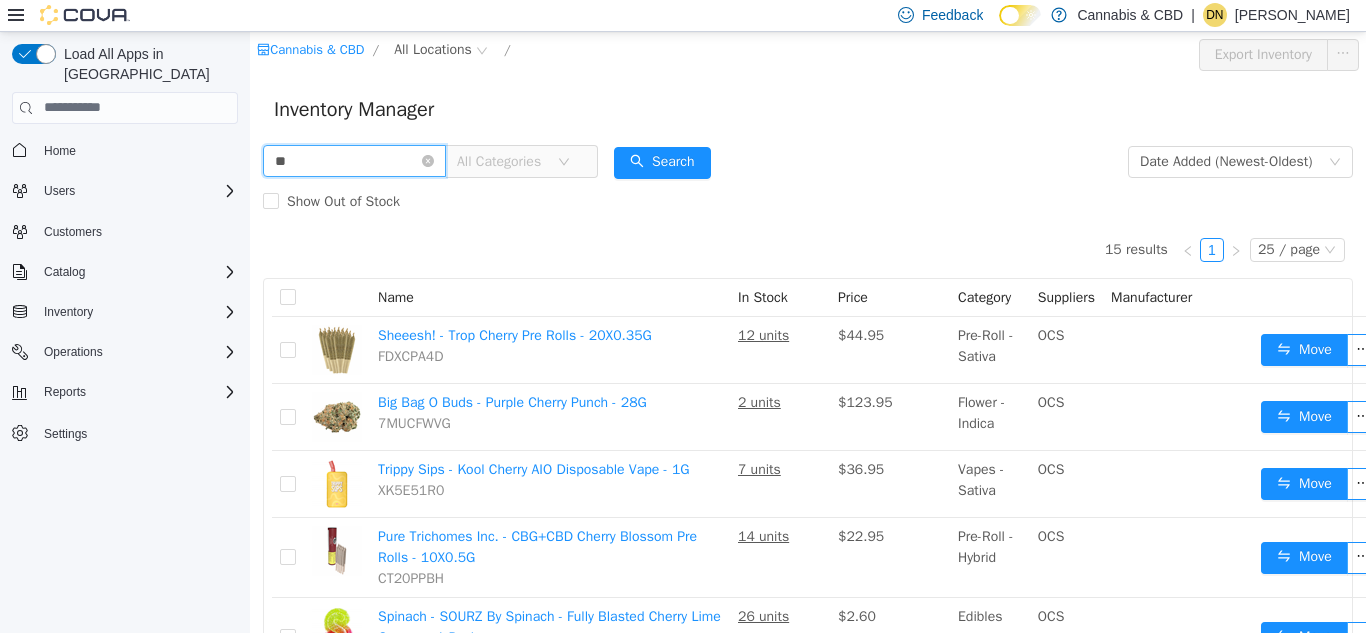 type on "*" 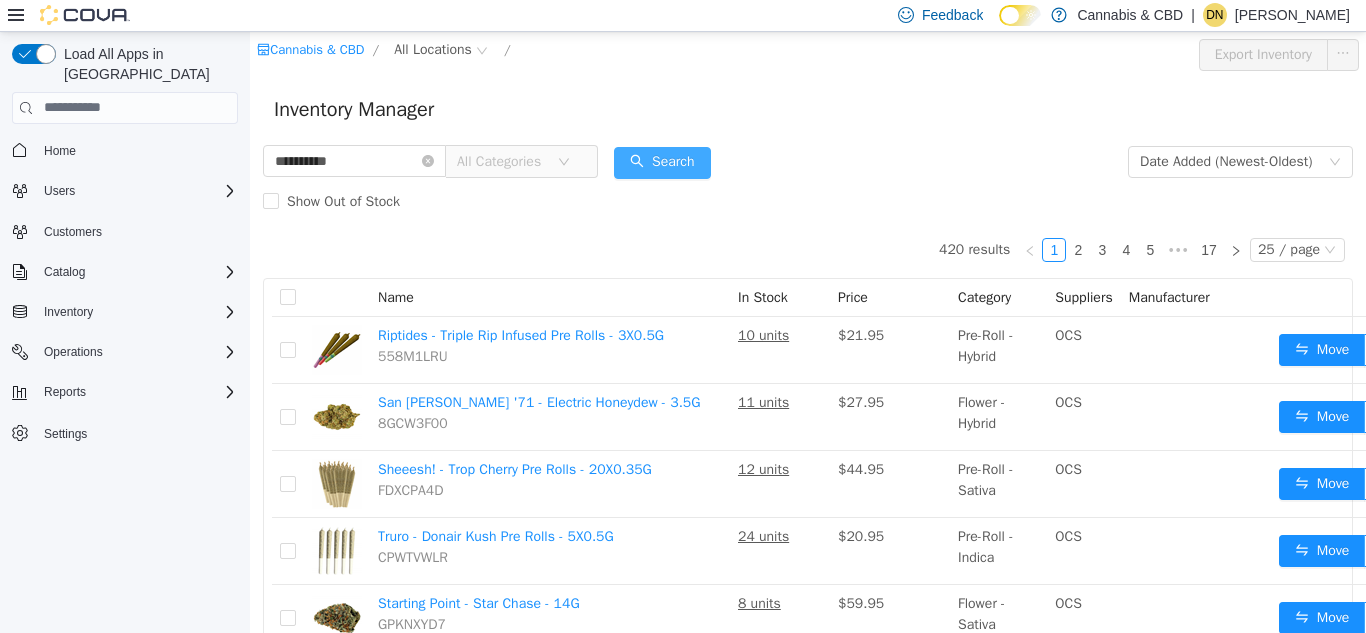 click on "Search" at bounding box center [662, 162] 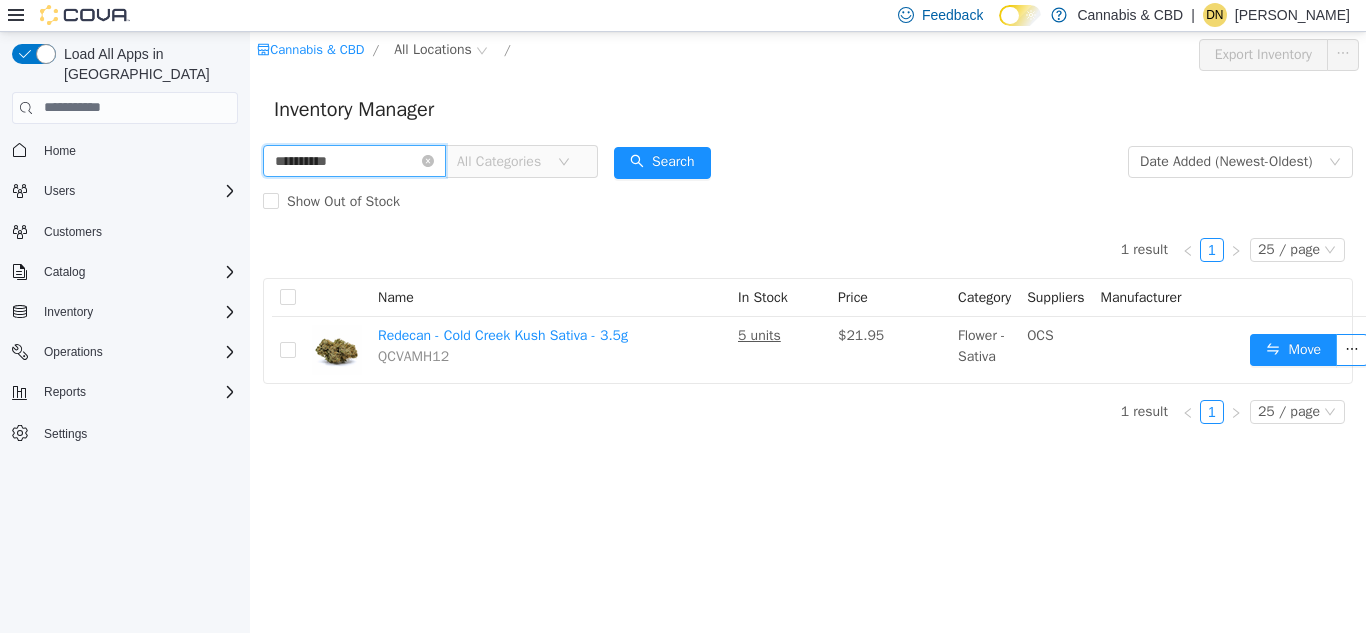 click on "**********" at bounding box center (354, 160) 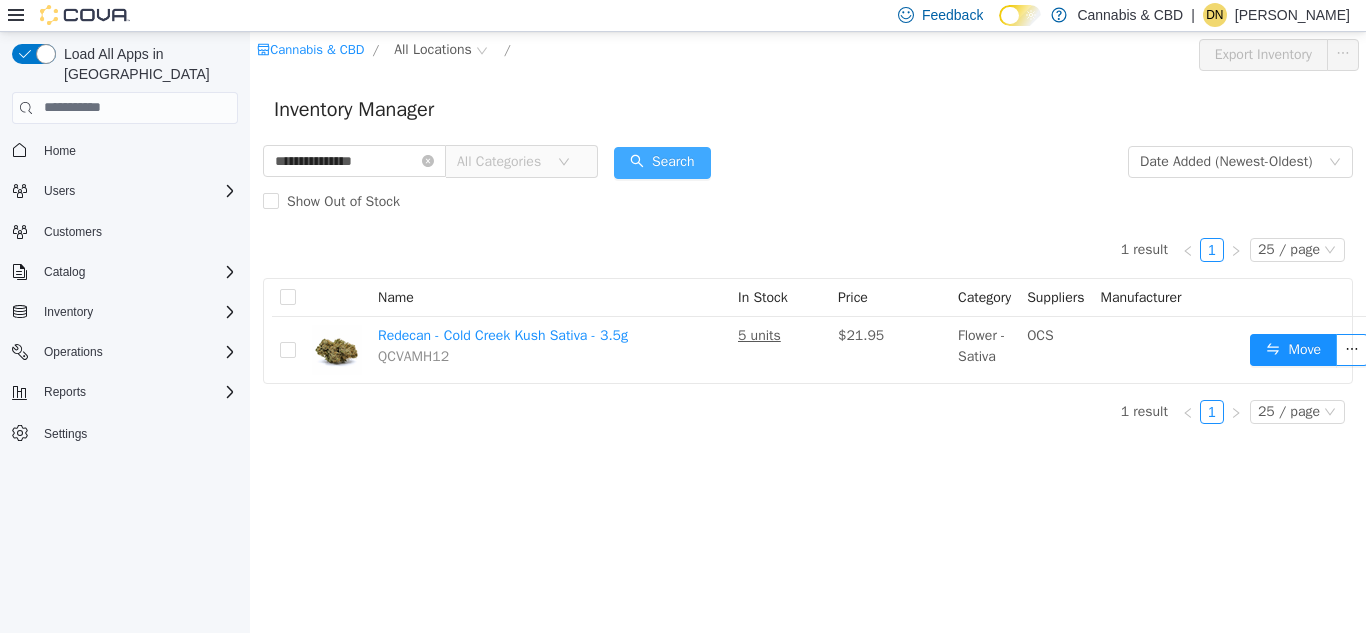 click on "Search" at bounding box center [662, 162] 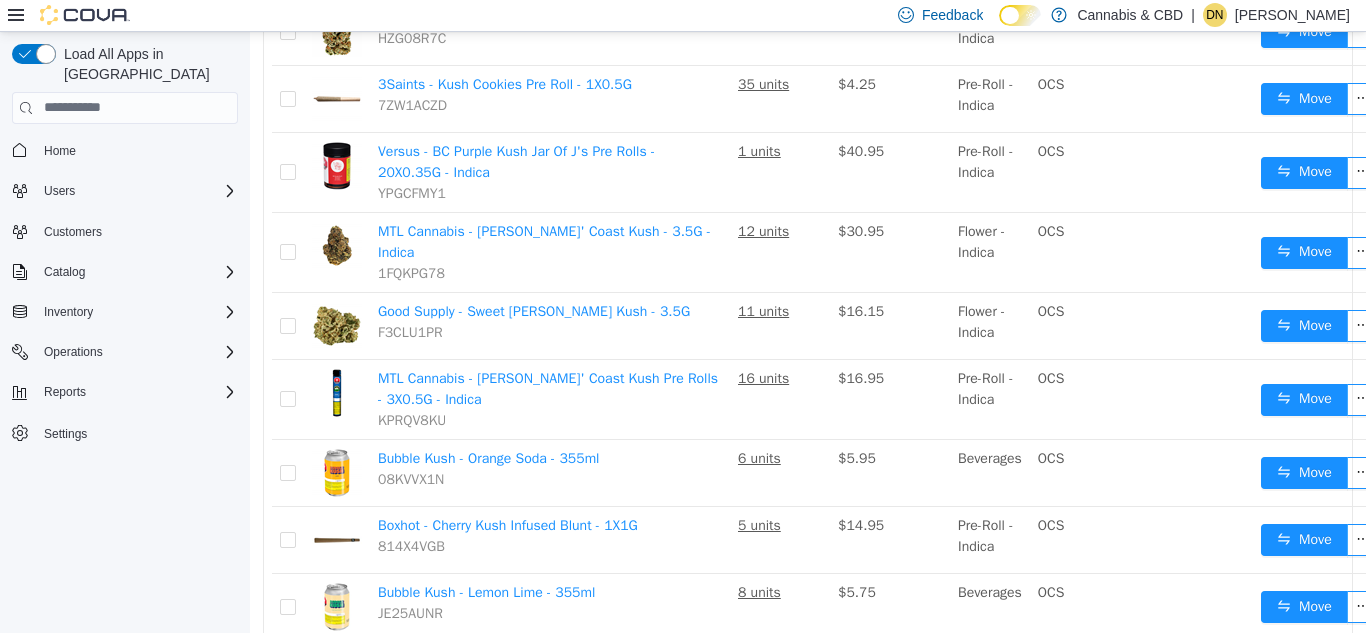 scroll, scrollTop: 0, scrollLeft: 0, axis: both 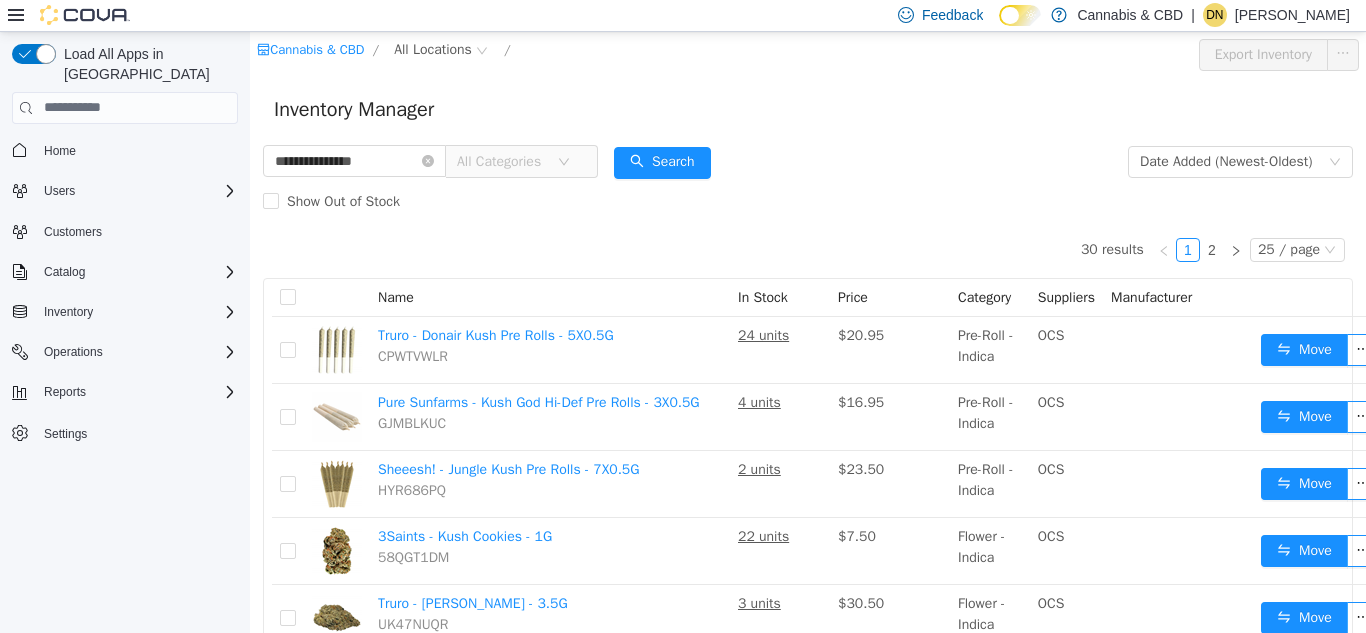 click 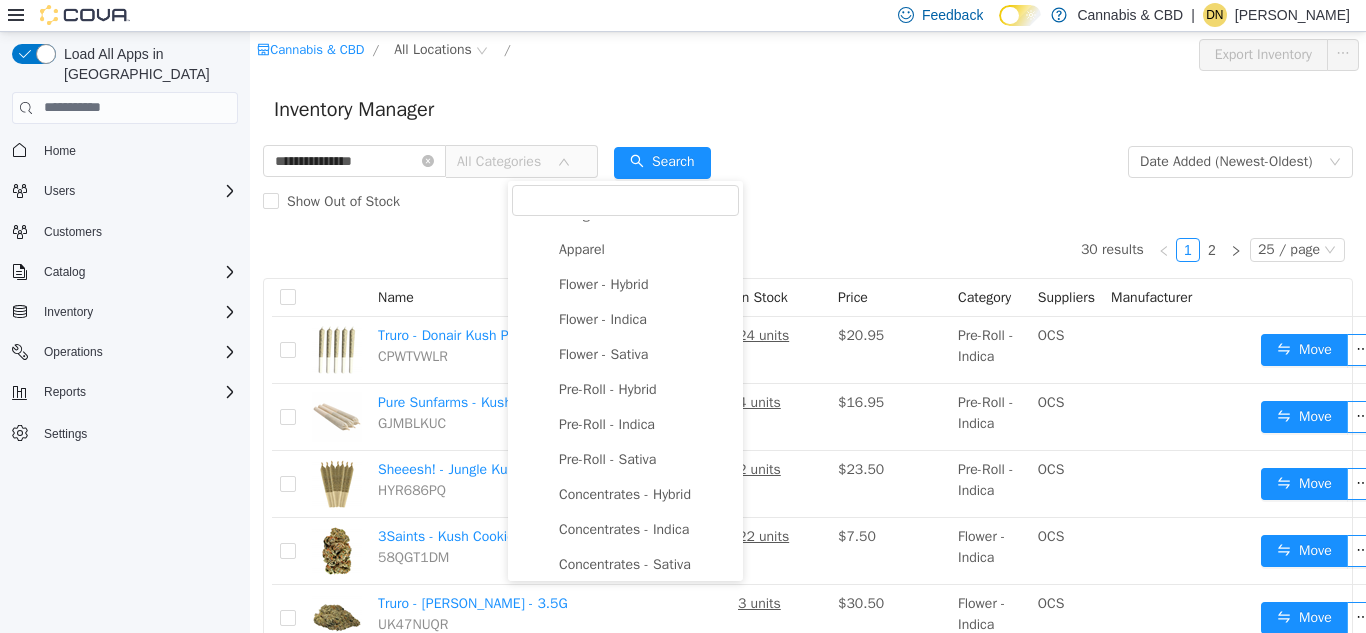 scroll, scrollTop: 446, scrollLeft: 0, axis: vertical 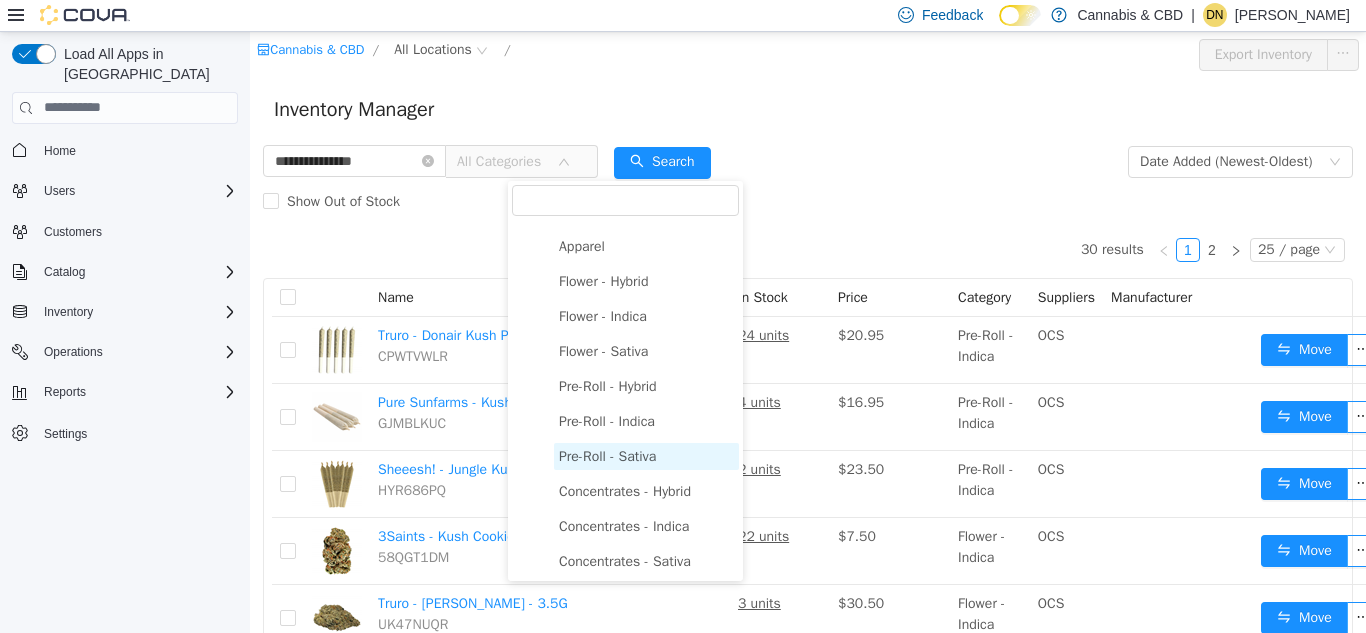 click on "Pre-Roll - Sativa" at bounding box center [607, 455] 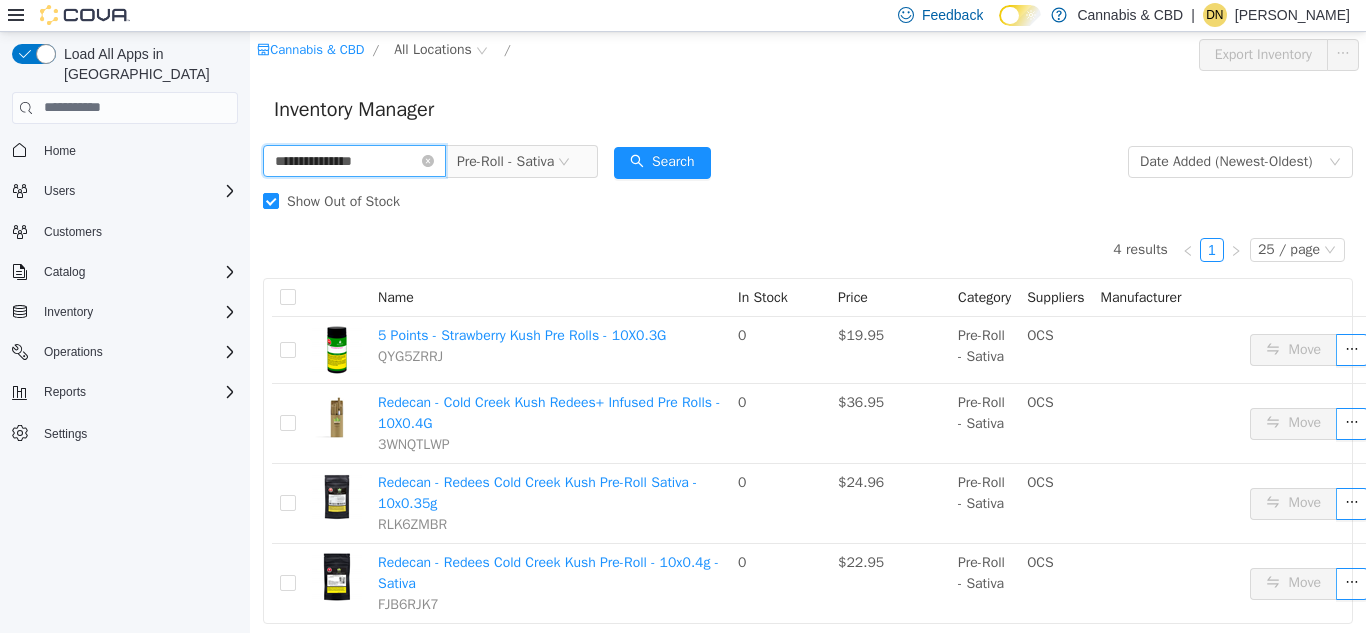click on "**********" at bounding box center (354, 160) 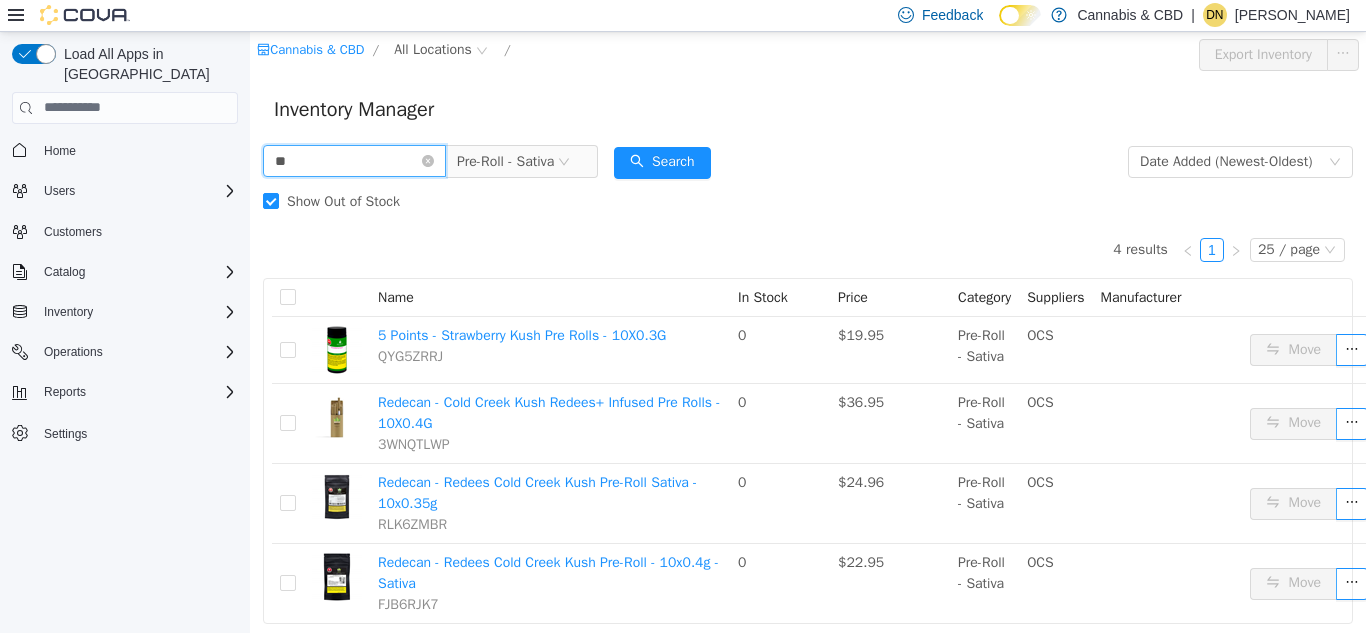 type on "*" 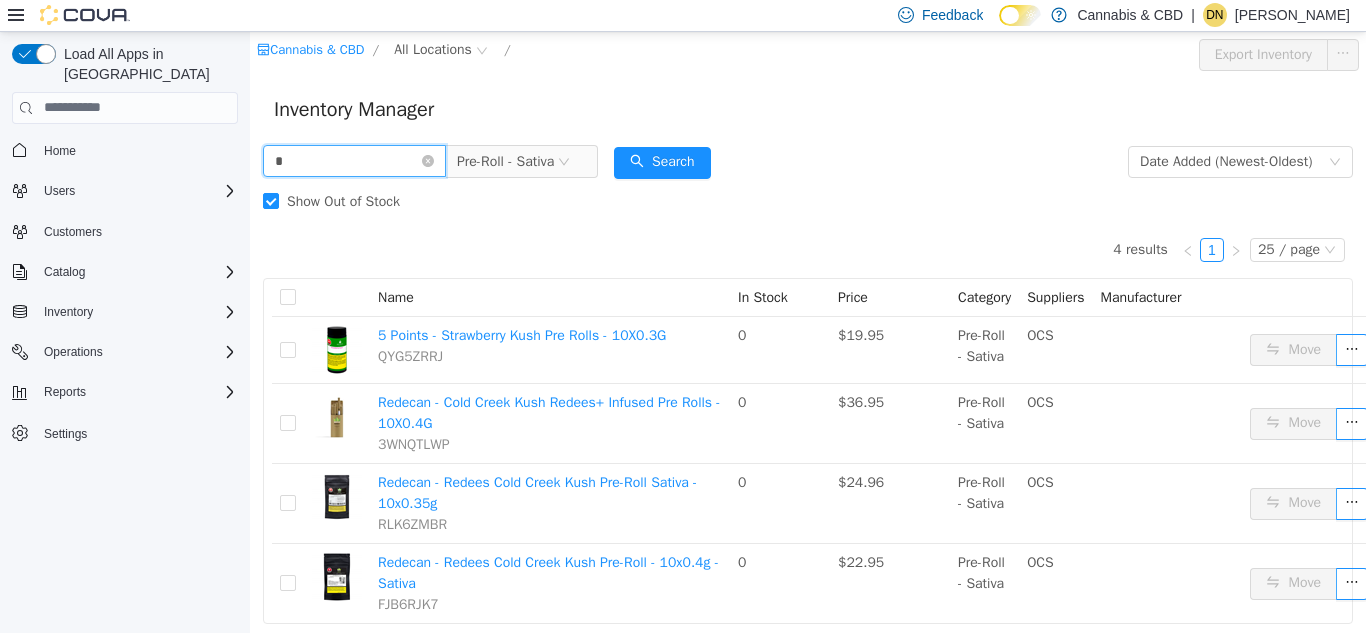 type 